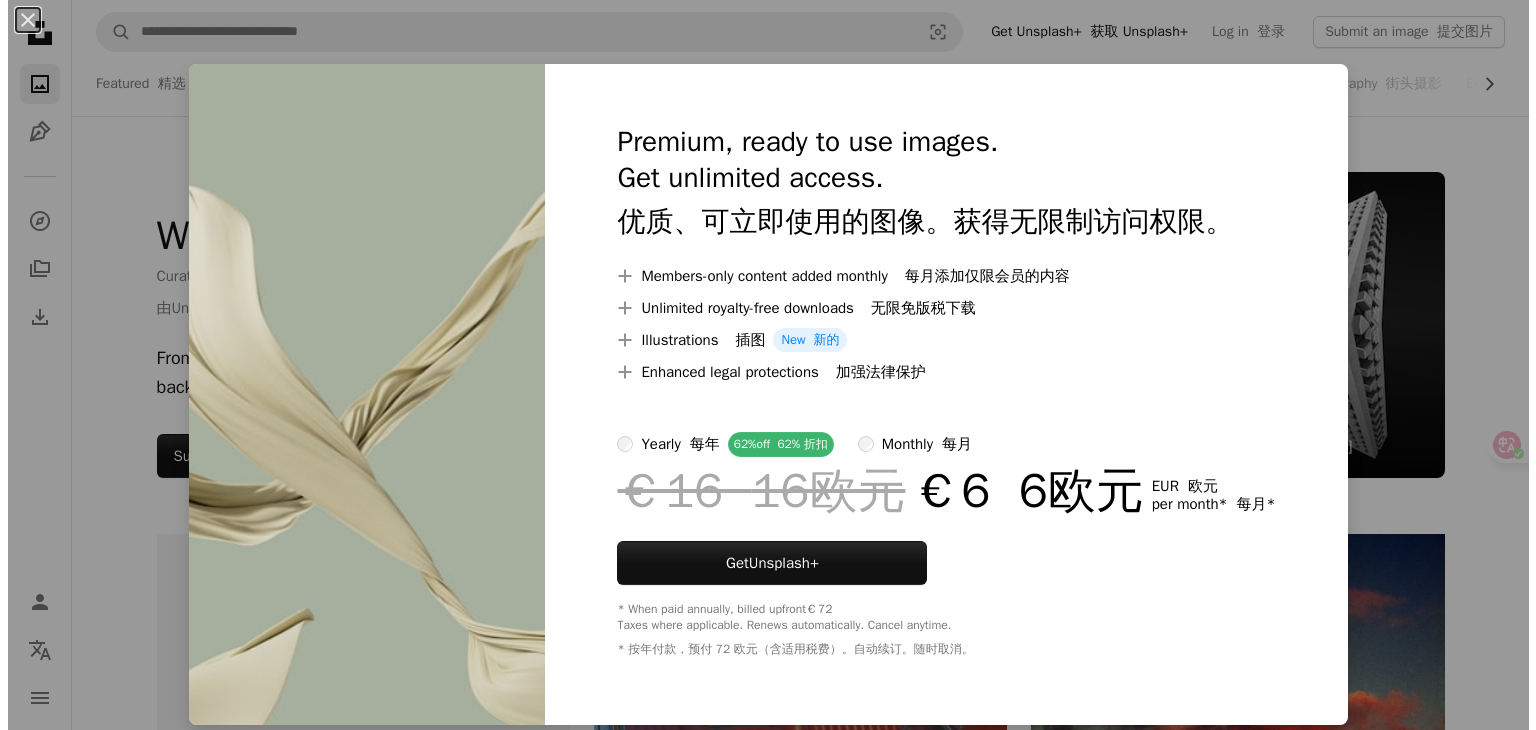 scroll, scrollTop: 3500, scrollLeft: 0, axis: vertical 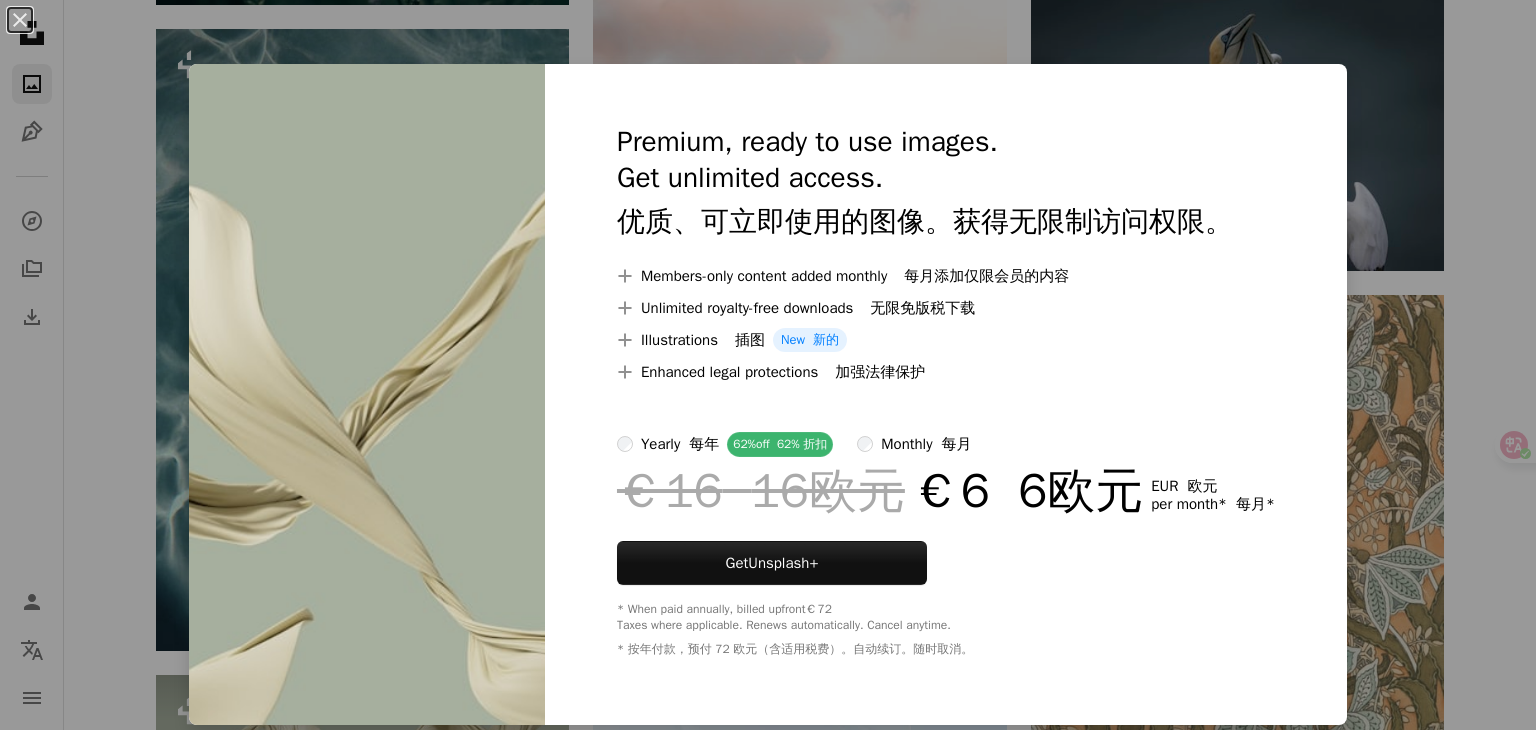 click on "An X shape Premium, ready to use images. Get unlimited access. 优质、可立即使用的图像。获得无限制访问权限。 A plus sign Members-only content added monthly    每月添加仅限会员的内容 A plus sign Unlimited royalty-free downloads    无限免版税下载 A plus sign Illustrations     插图 New    新的 A plus sign Enhanced legal protections    加强法律保护 yearly    每年 62%  off    62% 折扣 monthly    每月 €16    16欧元   €6    6欧元 EUR    欧元 per month *    每月* Get  Unsplash+ 获取  Unsplash+ * 当按年付款，预付 72 欧元（含适用税费）。自动续订。随时取消。" at bounding box center (768, 365) 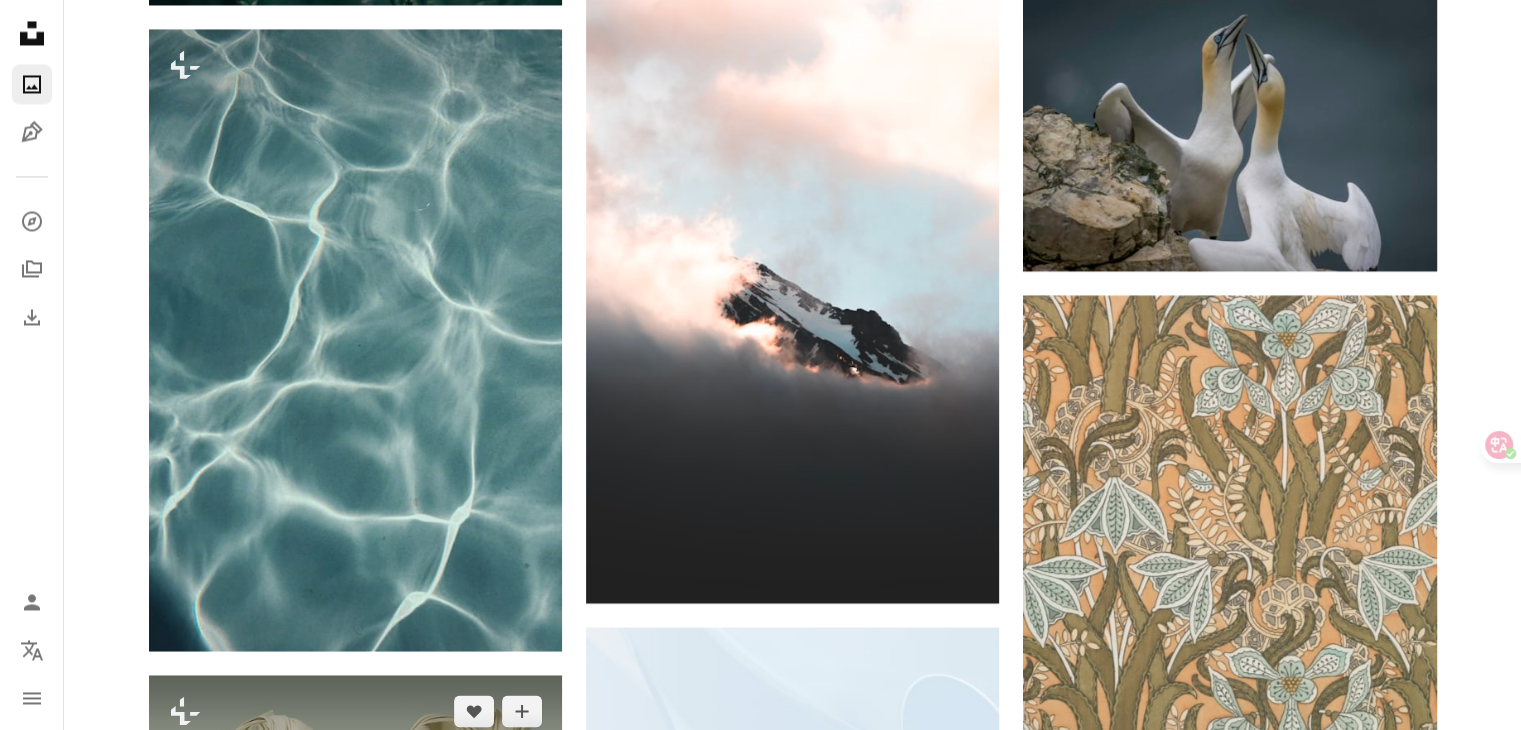 click at bounding box center (355, 791) 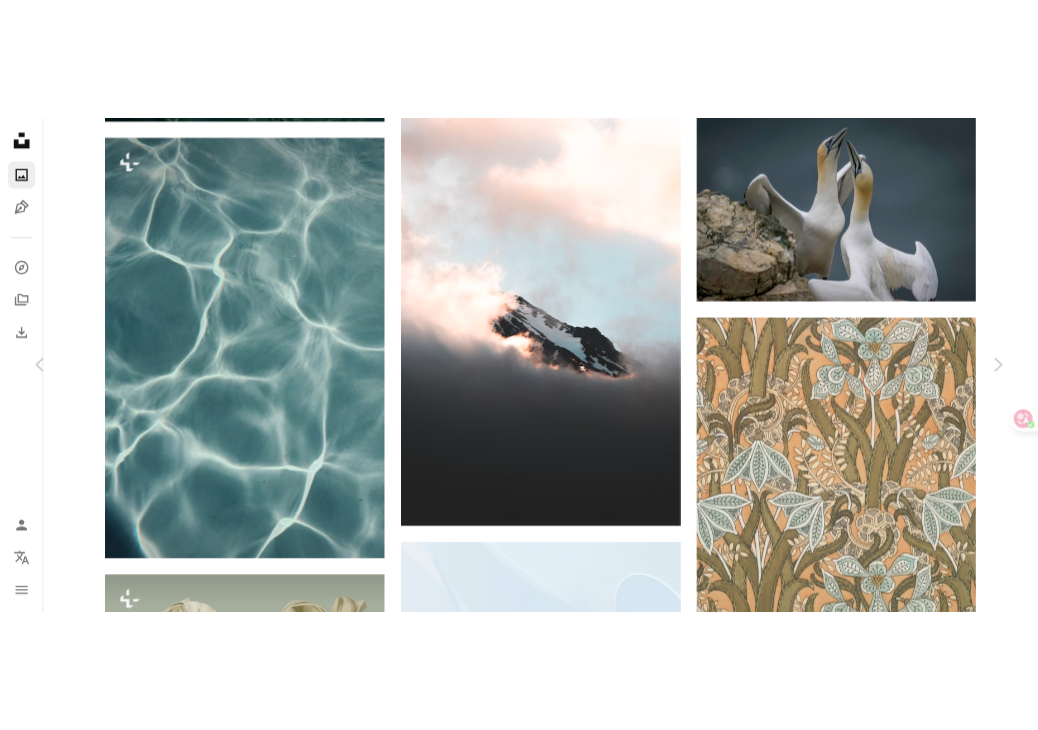 scroll, scrollTop: 2788, scrollLeft: 0, axis: vertical 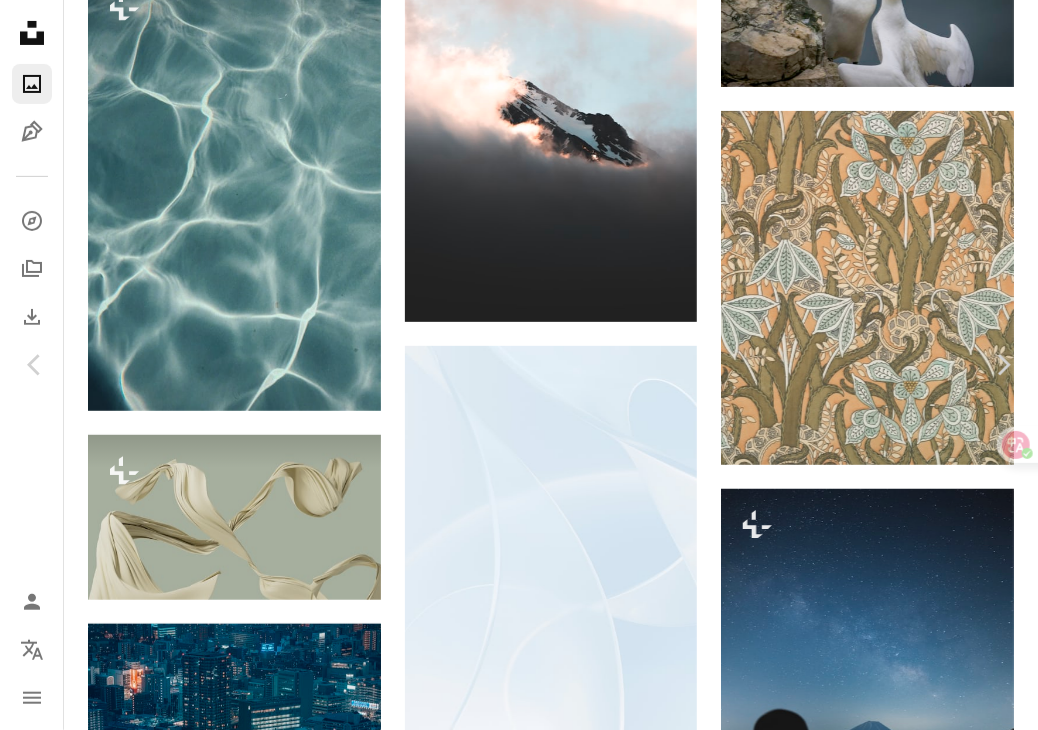click on "An X shape" at bounding box center [20, 20] 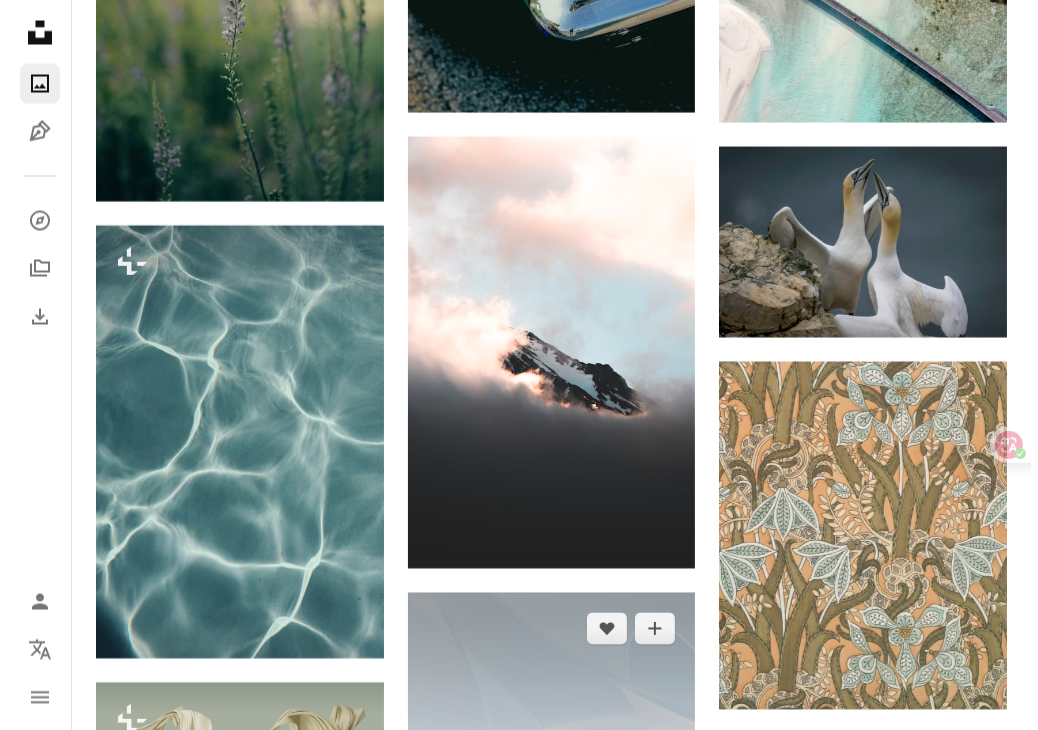 scroll, scrollTop: 2400, scrollLeft: 0, axis: vertical 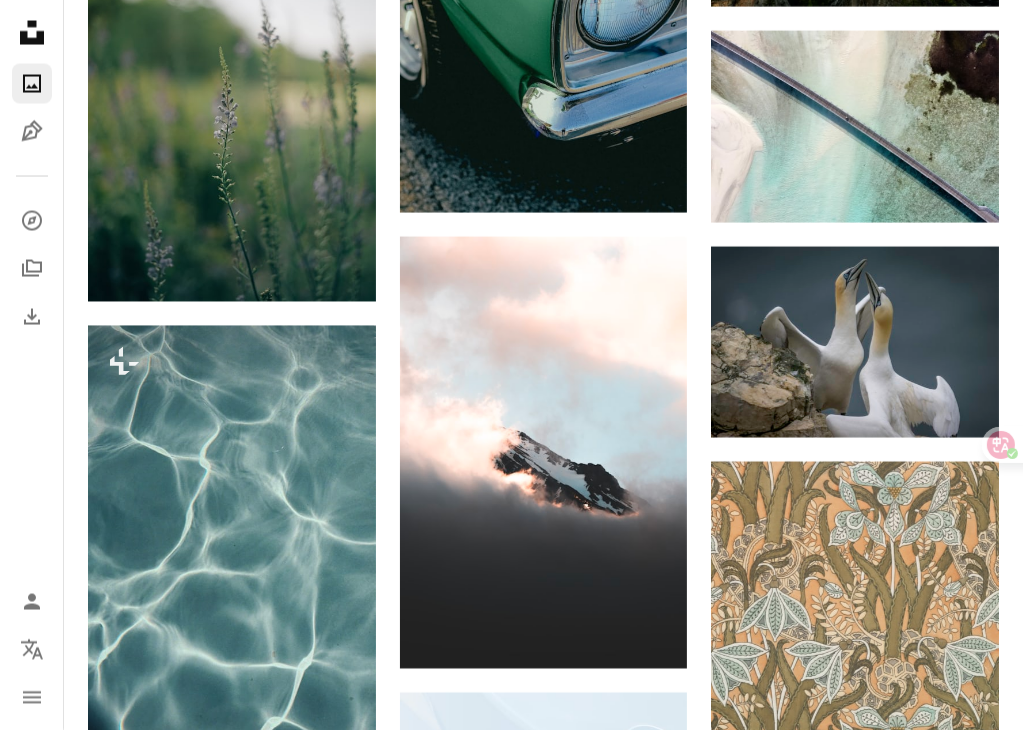 click at bounding box center (232, 864) 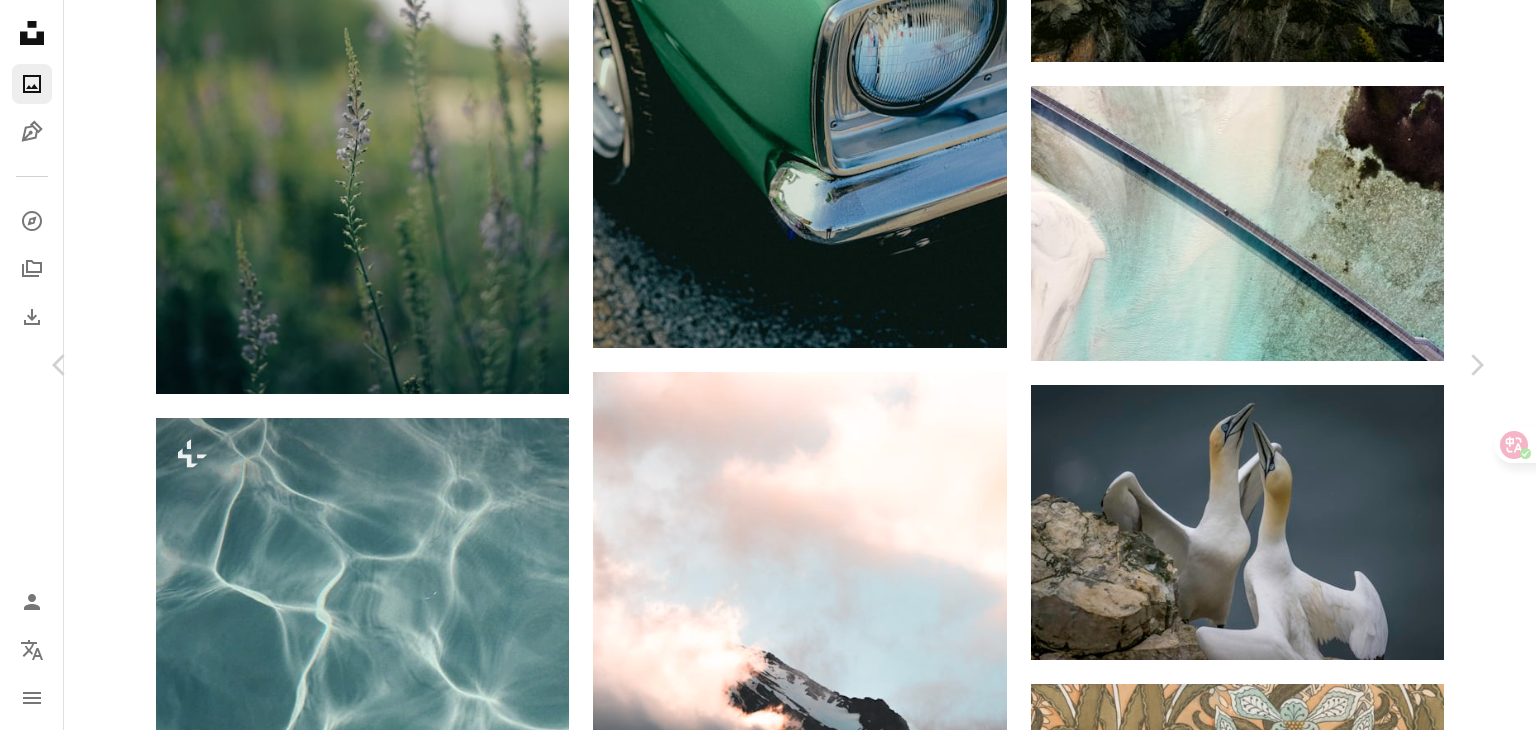 click on "An X shape Chevron left Chevron right [FIRST] [LAST]    [FIRST] [LAST] For  Unsplash+ 对于  Unsplash+ A heart A plus sign A lock Download    下载 Zoom in Featured in    精选于 Photos ,  Wallpapers 照片  、  壁纸 A forward-right arrow Share    分享 More Actions "Muted Marvels: Concepts Demonstrating the Power of Abstract Beige and Soft Color Combinations" “柔和的奇迹：展现抽象米色和柔和色彩组合力量的概念” Calendar outlined Published on     发布日期 November 11, 2023 Safety Licensed under the  Unsplash+ License wallpaper background minimalist minimal wallpaper fabric 3d render wallpapers render backgrounds minimal background neutral color calming background muted colors neutral tones muted tones muted color neutral color palette soft tones Backgrounds From this series Chevron right Plus sign for Unsplash+ Plus sign for Unsplash+ Plus sign for Unsplash+ Plus sign for Unsplash+ Plus sign for Unsplash+ Related images Plus sign for Unsplash+" at bounding box center (768, 7889) 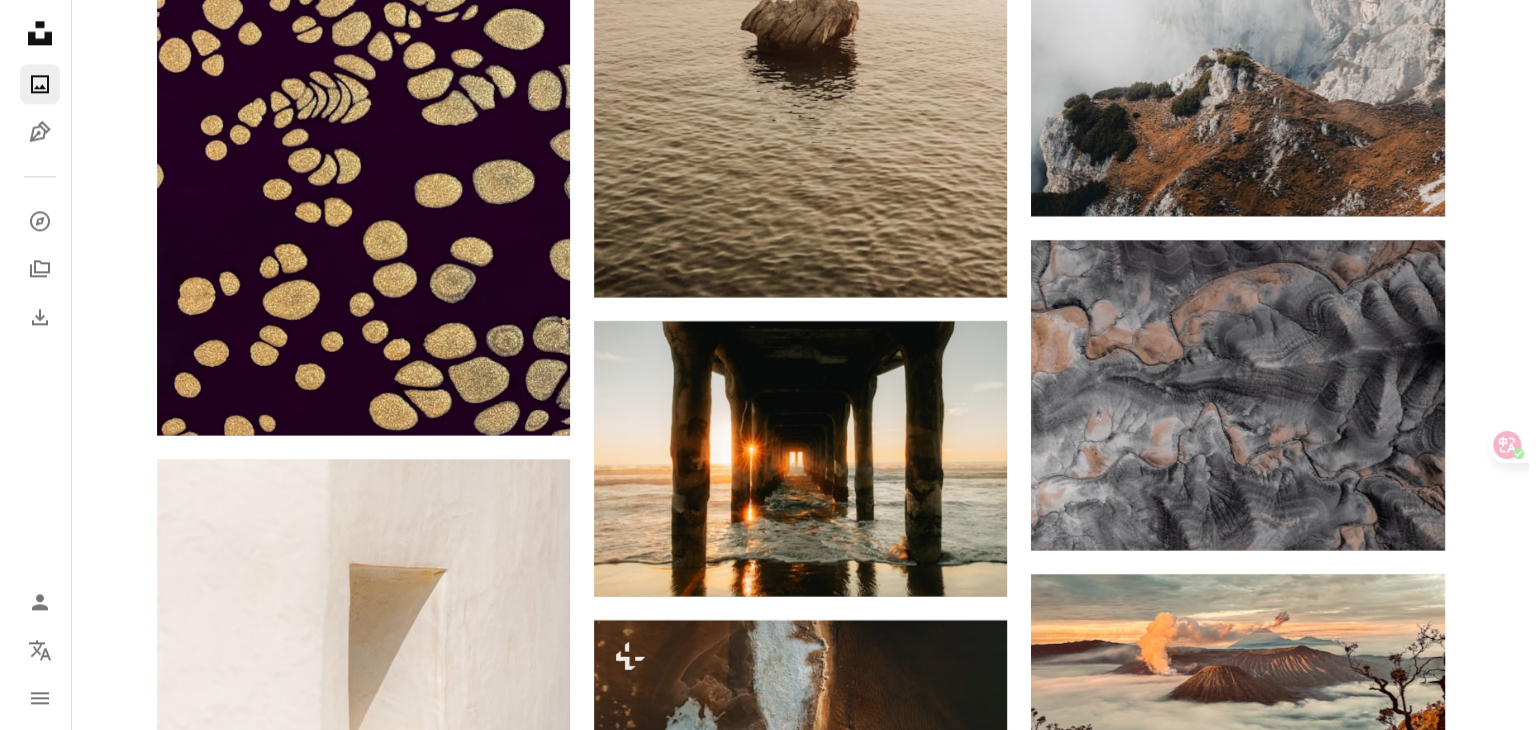 scroll, scrollTop: 10100, scrollLeft: 0, axis: vertical 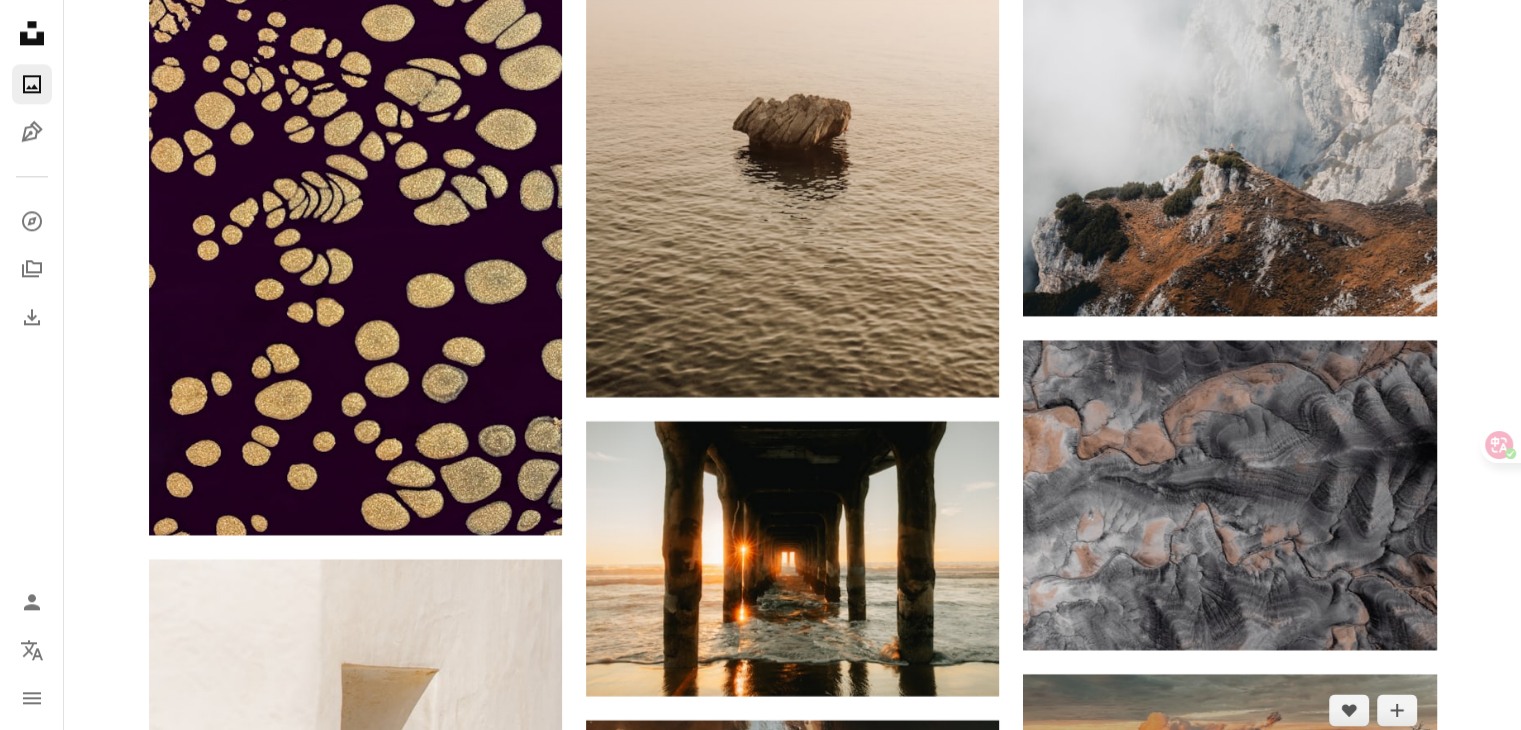 click at bounding box center (1229, 790) 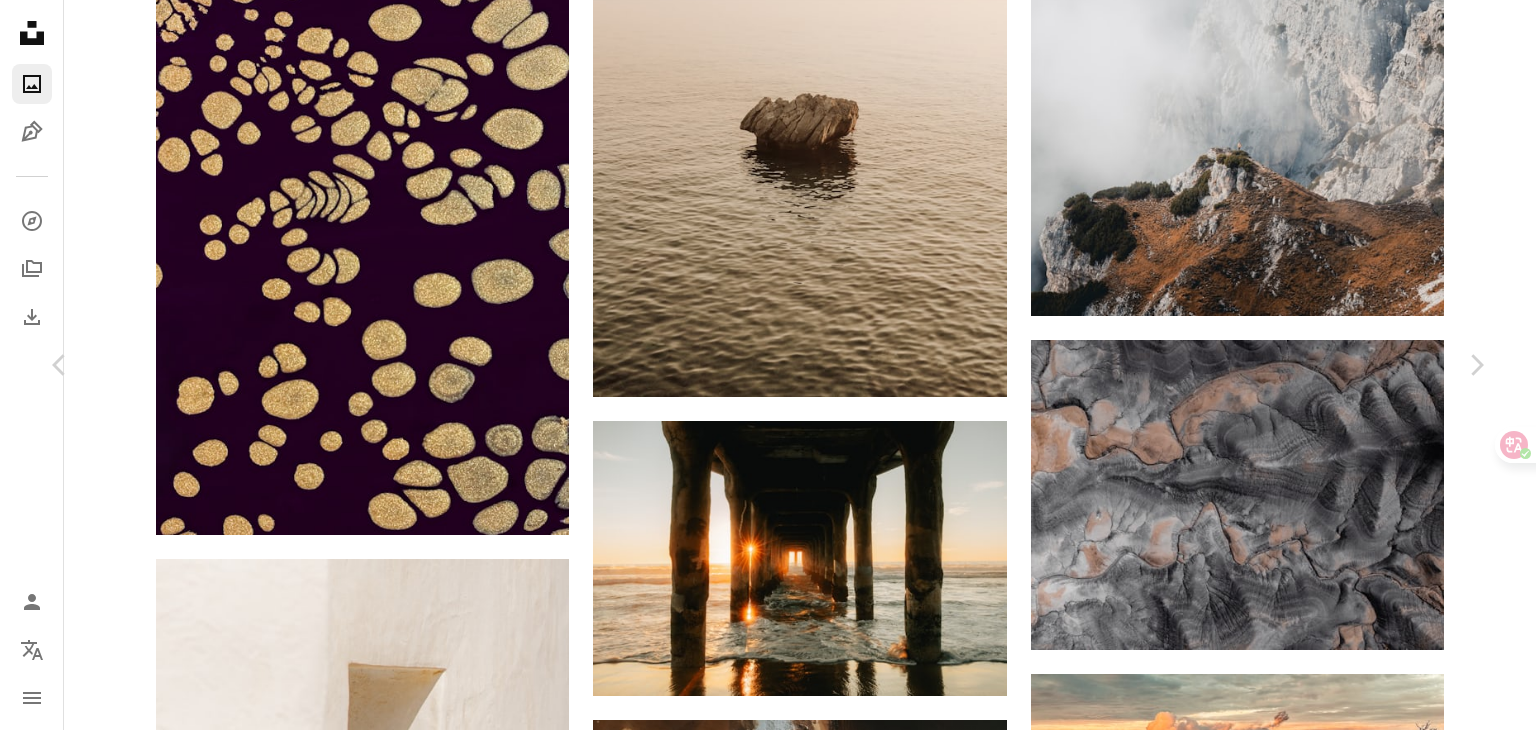 click on "免费下载" at bounding box center (1302, 5411) 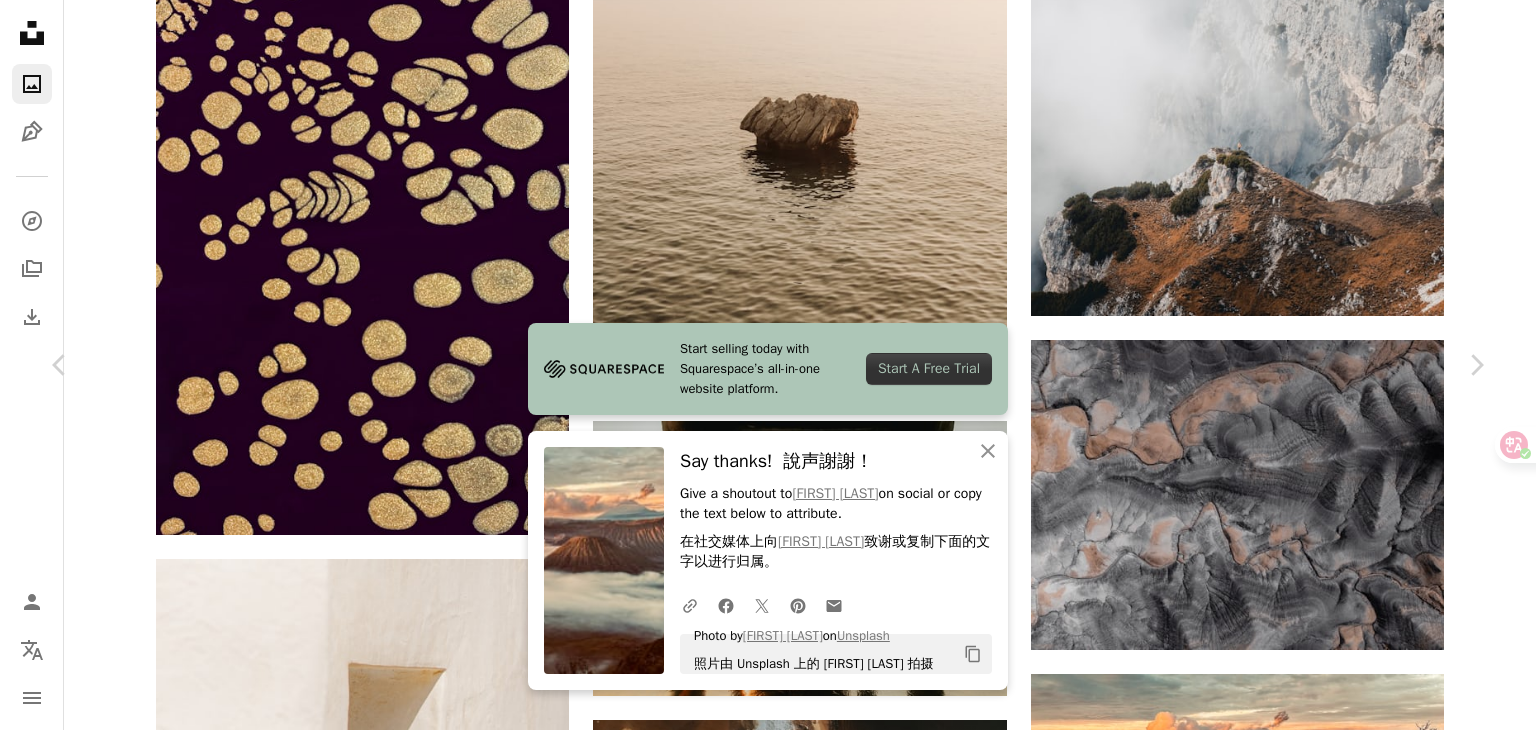 scroll, scrollTop: 1300, scrollLeft: 0, axis: vertical 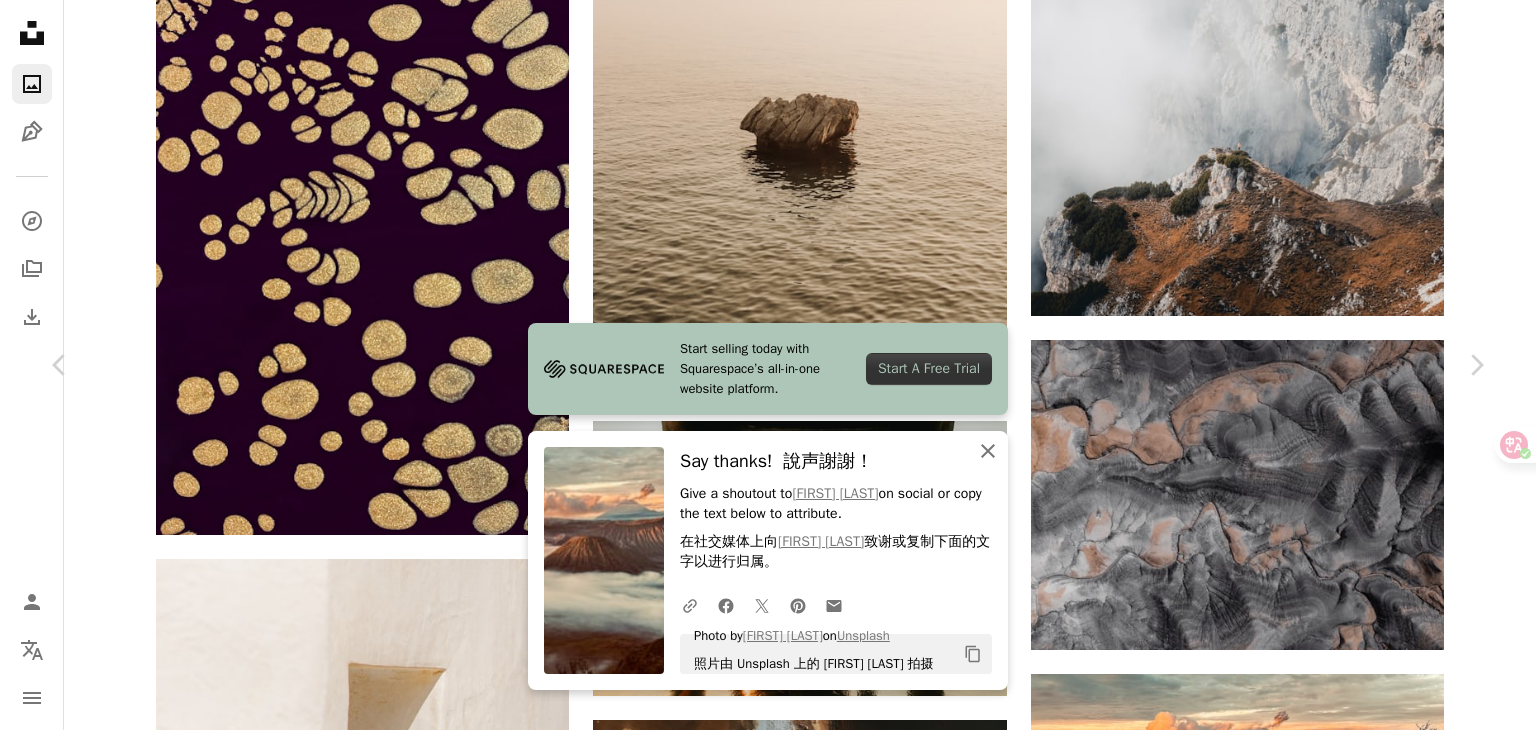 click 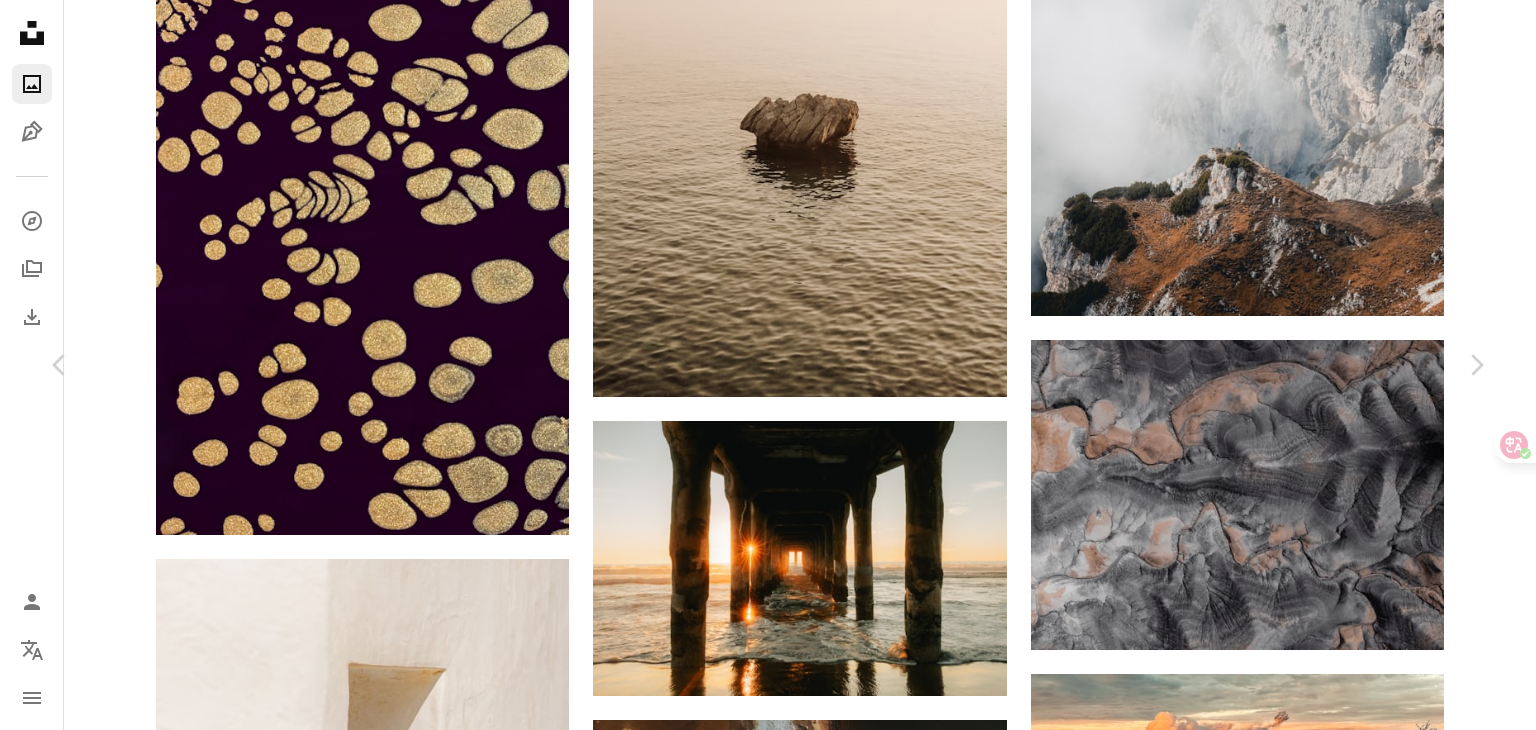 scroll, scrollTop: 1200, scrollLeft: 0, axis: vertical 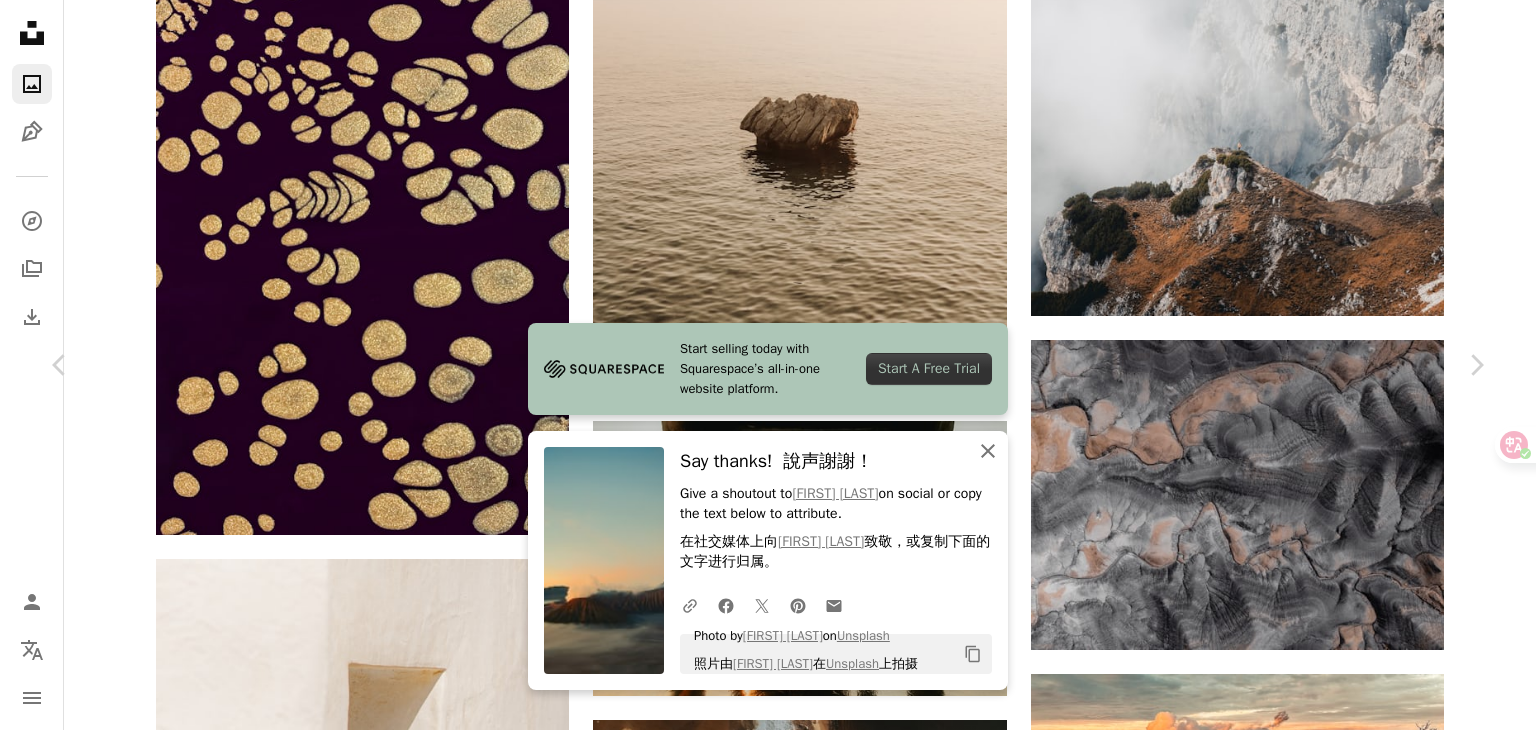 click on "An X shape" 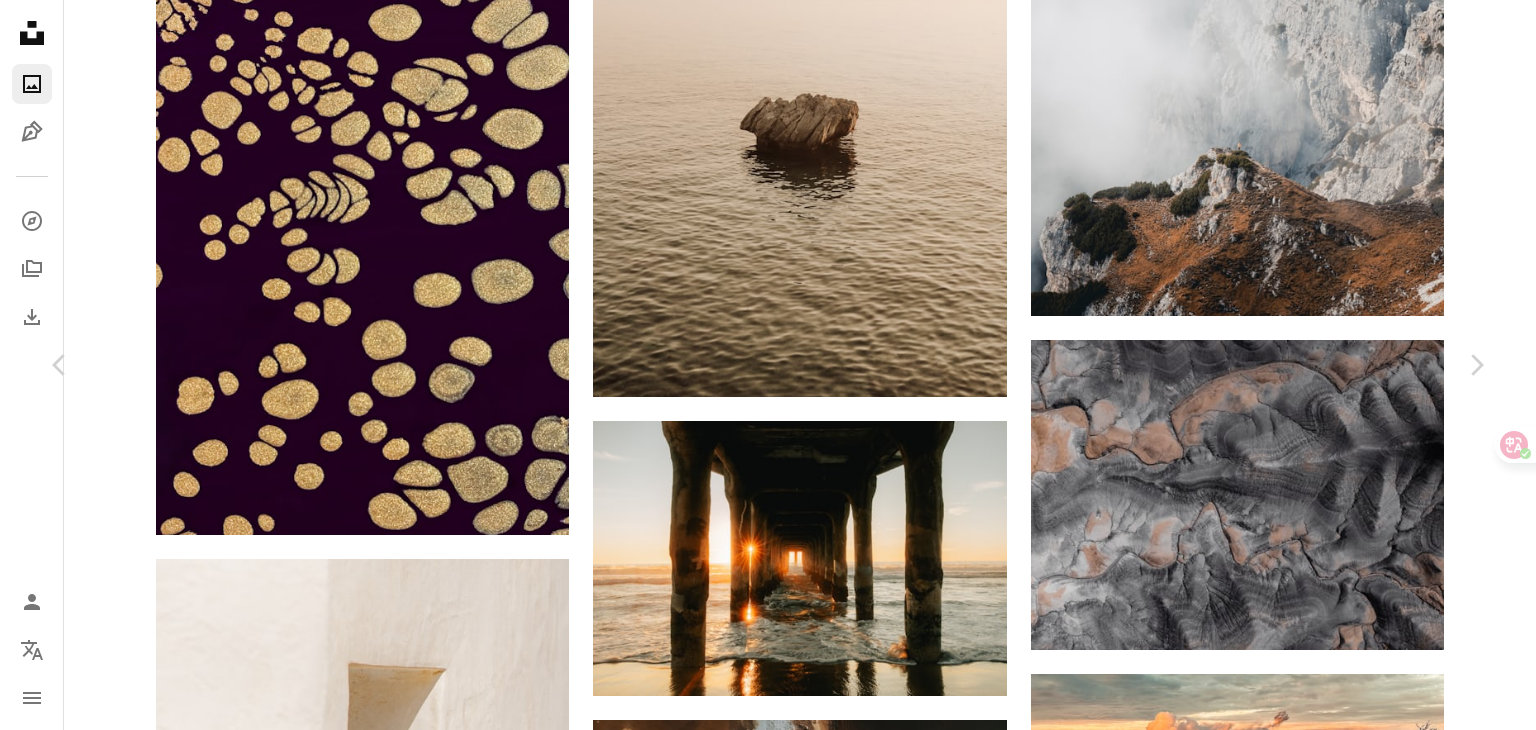 scroll, scrollTop: 1300, scrollLeft: 0, axis: vertical 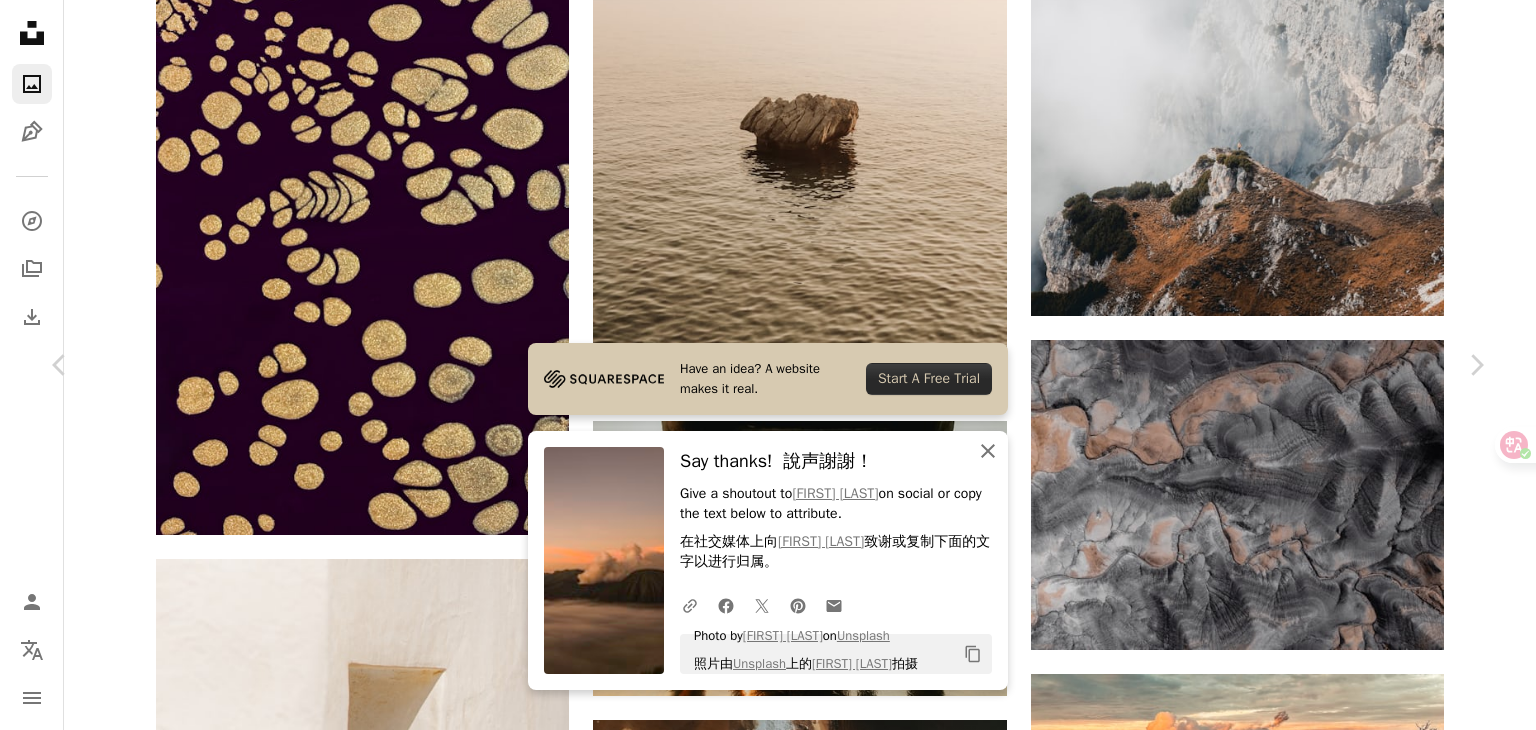 click on "An X shape" 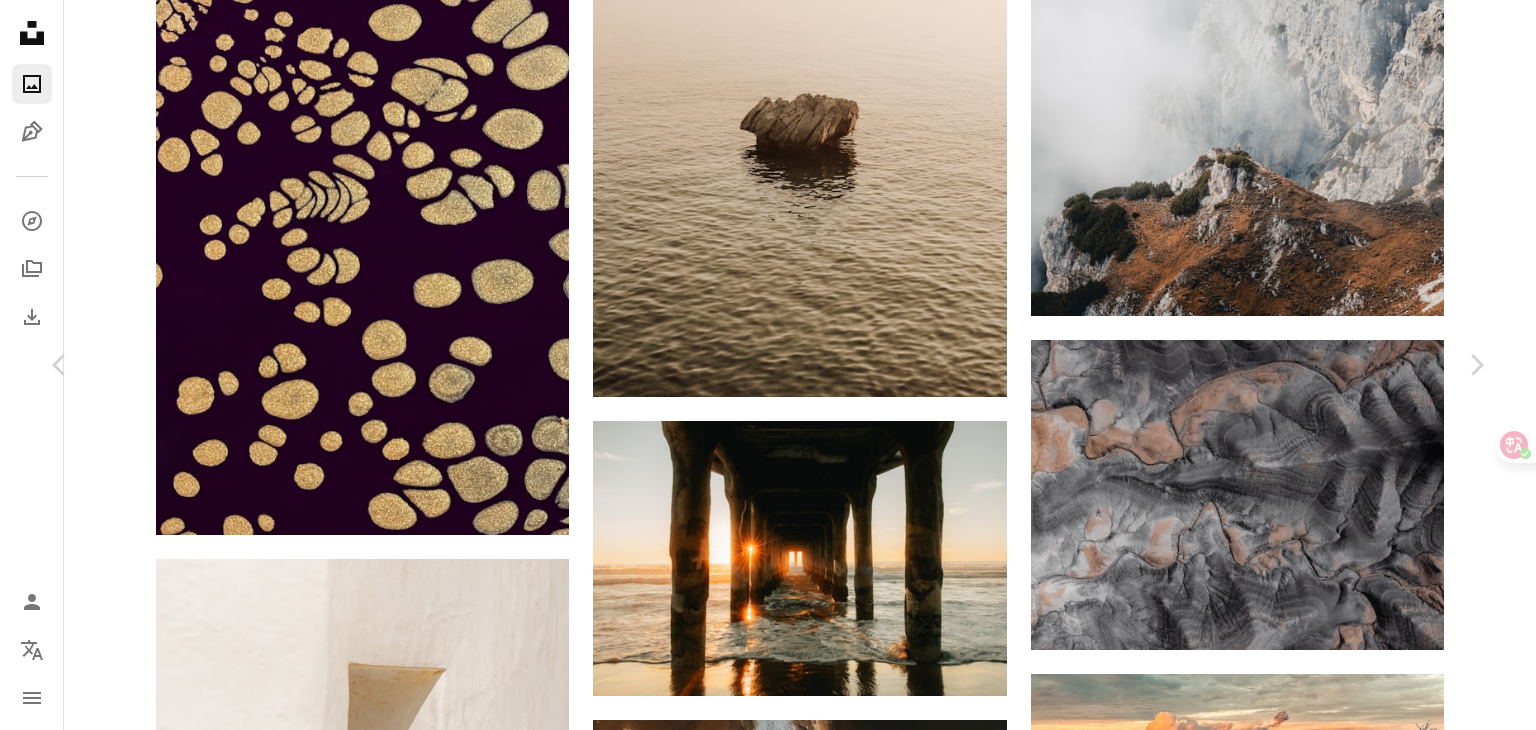 scroll, scrollTop: 2000, scrollLeft: 0, axis: vertical 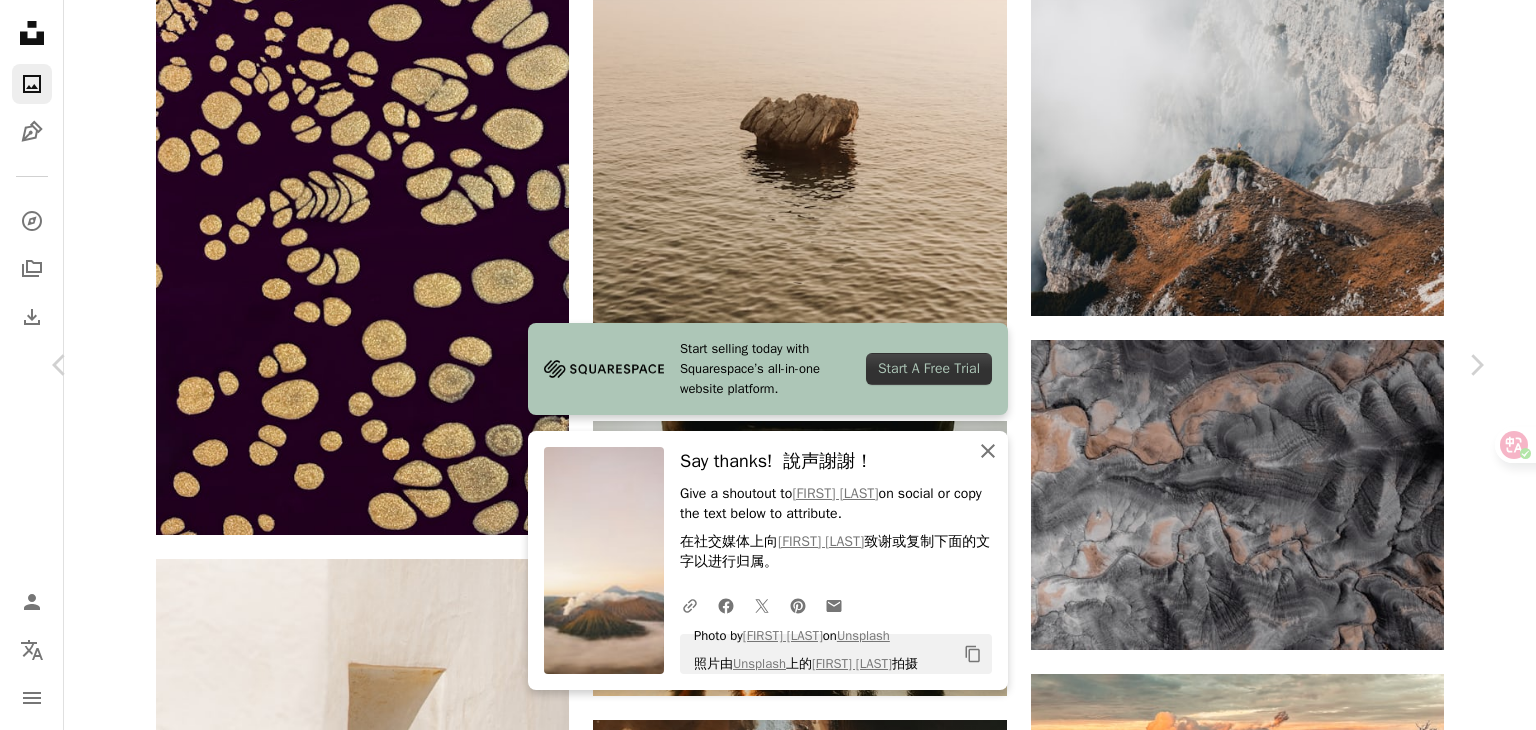 click 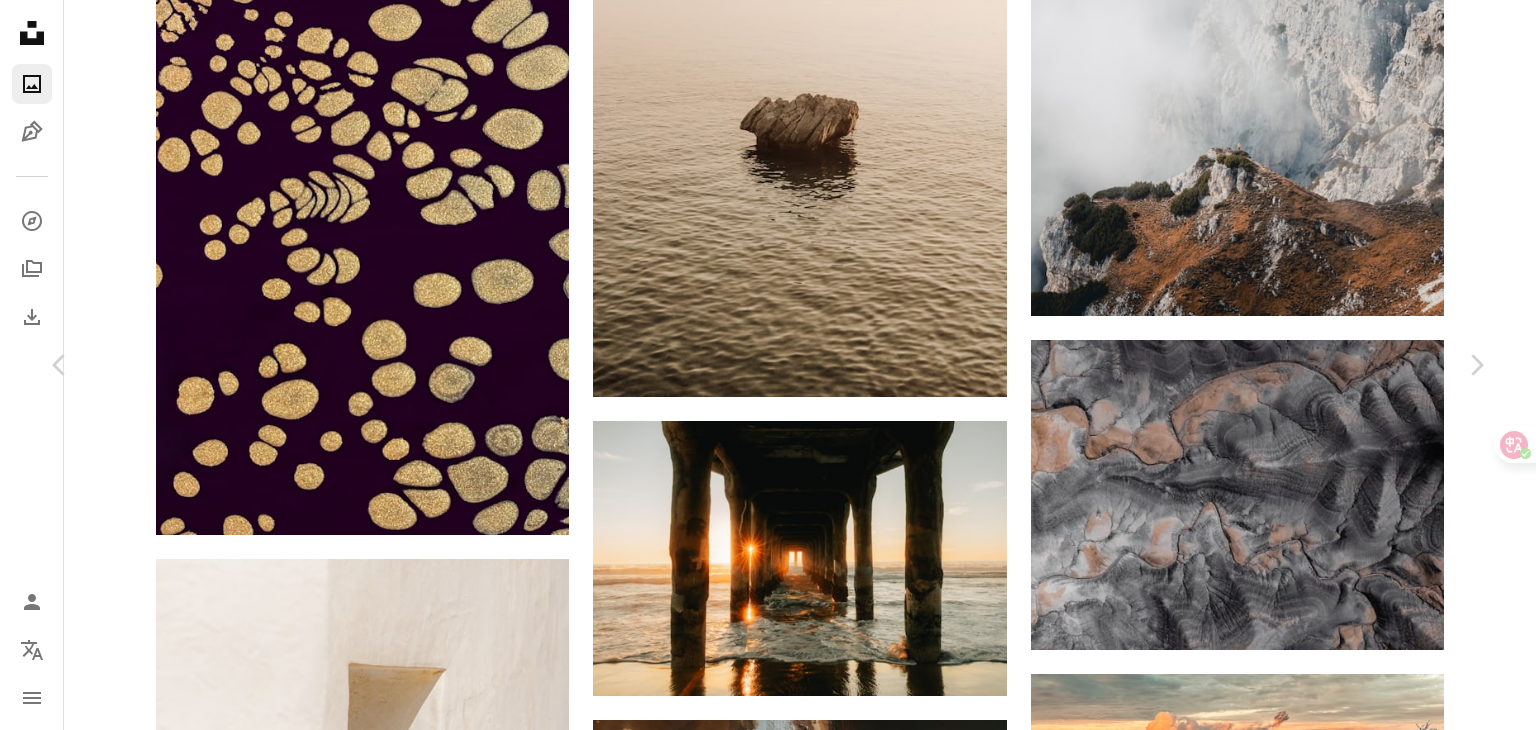 click on "Browse premium related images on iStock  |  Save 20% with code UNSPLASH20 View more on iStock  ↗ Related images    相关图片 A heart A plus sign Takashi Miyazaki    [FIRST] [LAST] Available for hire    可供租用 A checkmark inside of a circle Arrow pointing down A heart A plus sign Kirill Petropavlov    [FIRST] [LAST] Arrow pointing down A heart A plus sign Esaias Tan    更多文章 Arrow pointing down Plus sign for Unsplash+ A heart A plus sign Joshua Kettle    [FIRST] [LAST] For  Unsplash+    对于 Unsplash+ A lock Download    下载 A heart A plus sign Xendro XDR Arrow pointing down A heart A plus sign Boyan Ji Arrow pointing down A heart A plus sign Nanda Aditya Pratama Arrow pointing down Plus sign for Unsplash+ A heart A plus sign Getty Images For  Unsplash+ A lock Download A heart A plus sign Takashi Miyazaki Available for hire A checkmark inside of a circle Arrow pointing down A heart A plus sign Boyan Ji Arrow pointing down A heart A plus sign Liz Red" at bounding box center (760, 6887) 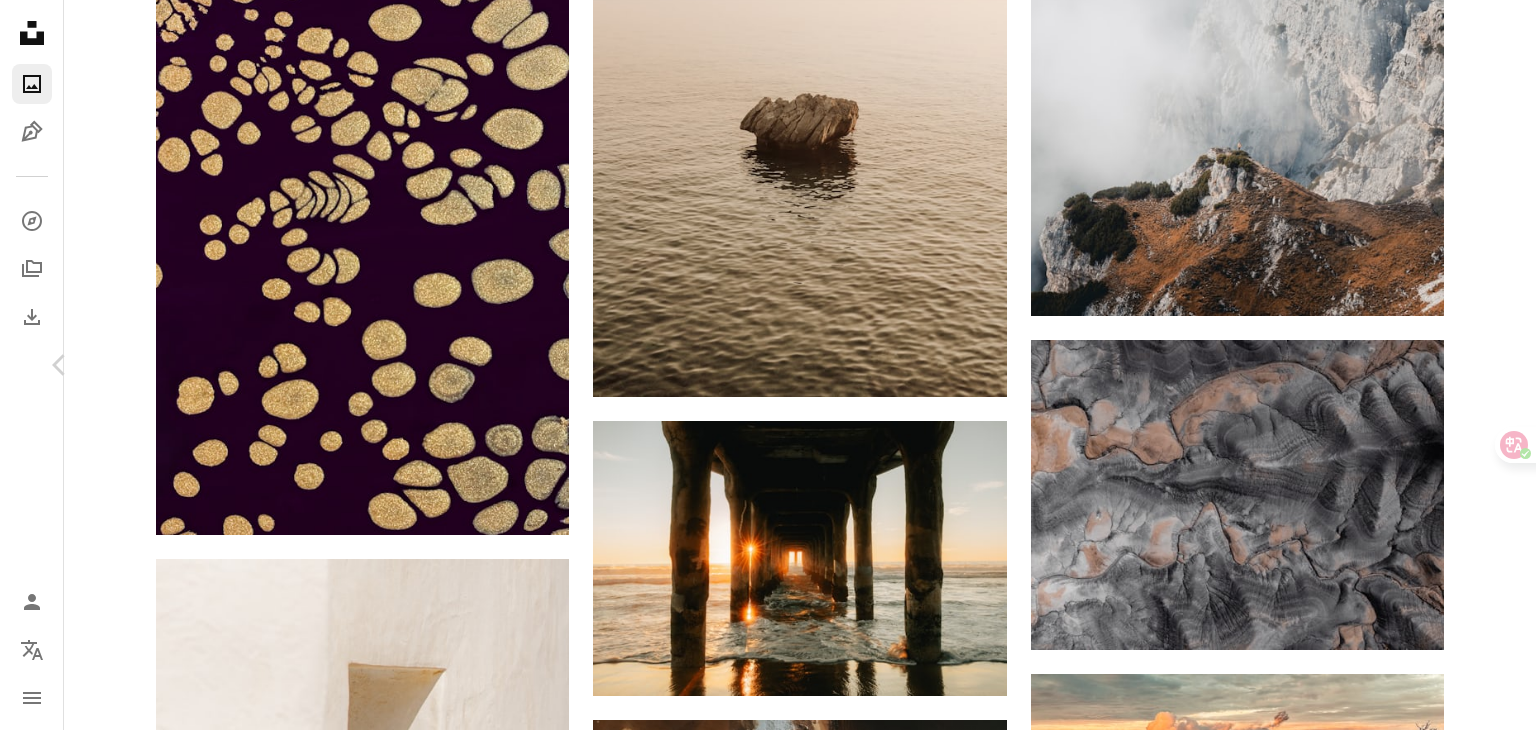 click on "Chevron right" at bounding box center [1476, 365] 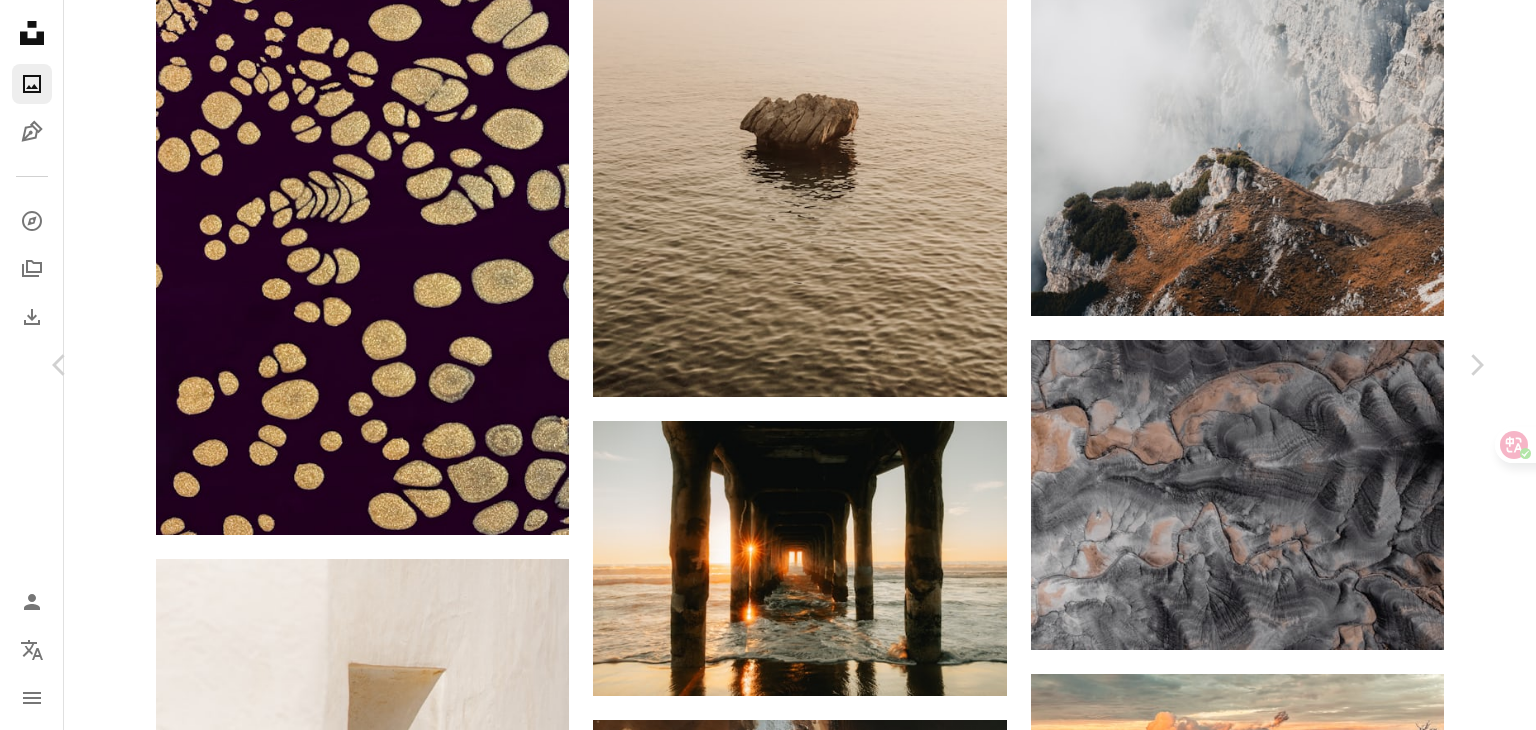 scroll, scrollTop: 0, scrollLeft: 0, axis: both 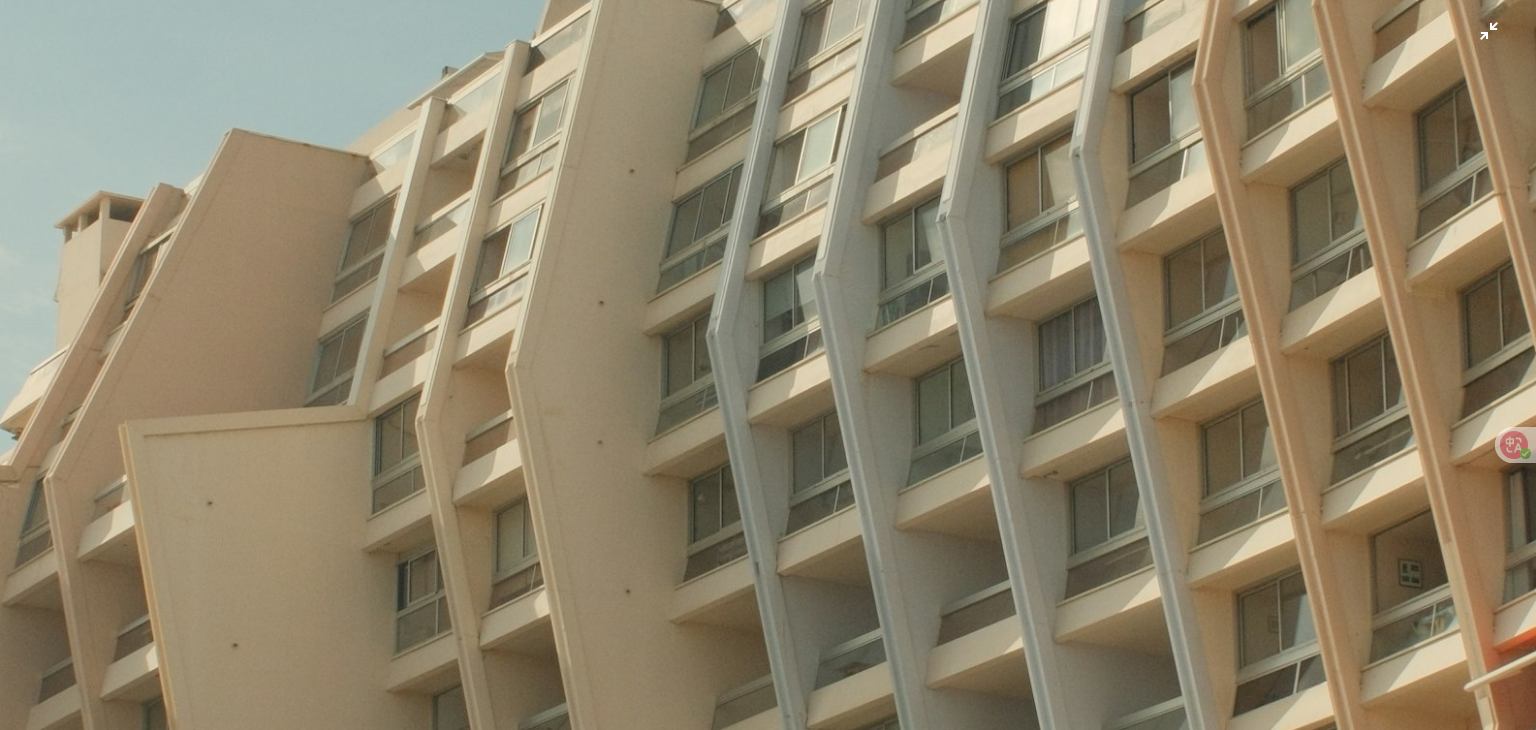 click at bounding box center (768, 387) 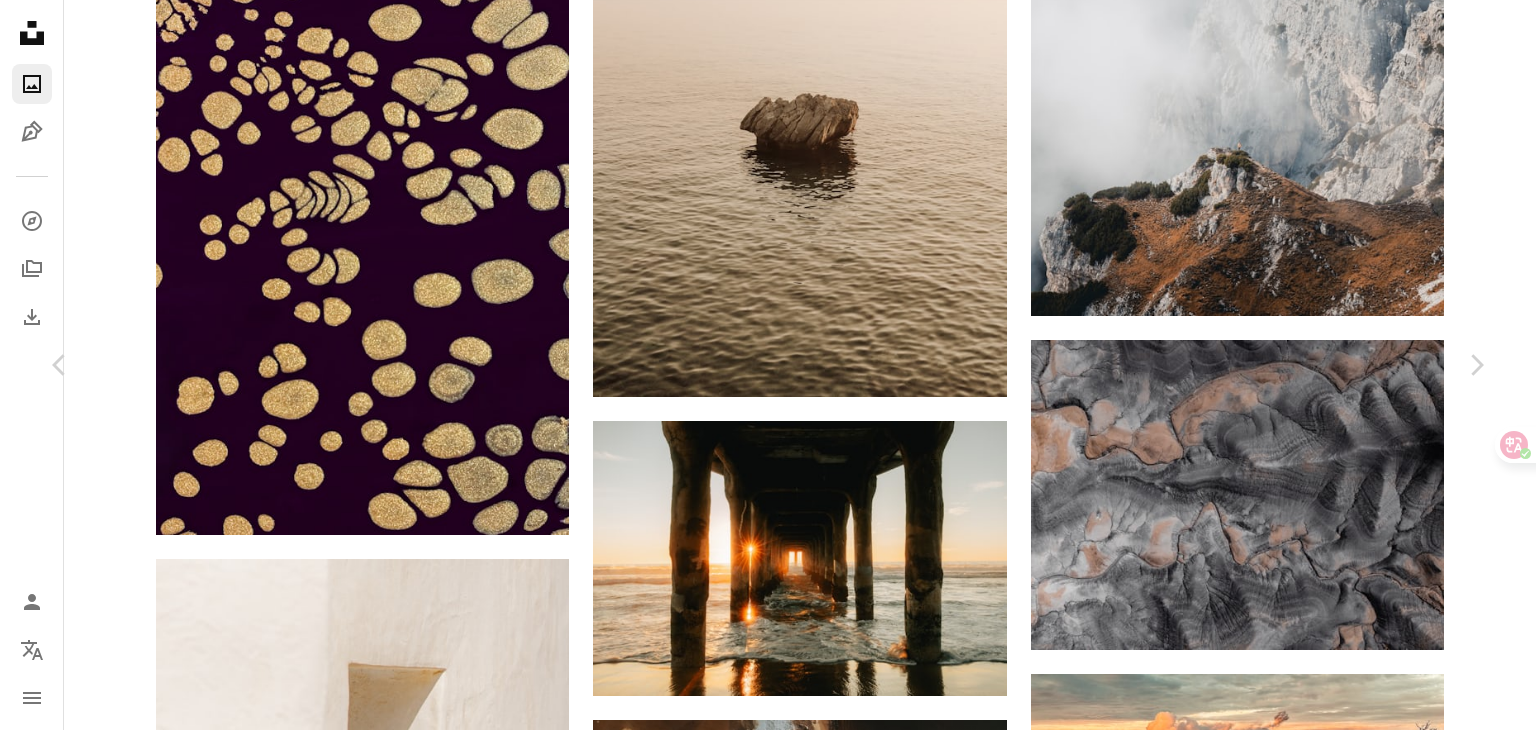 click on "An X shape Chevron left Chevron right [FIRST] [LAST]    [FIRST] [LAST] Available for hire    可供租用 A checkmark inside of a circle A heart A plus sign Download free    免费下载 Chevron down Zoom in Views    视图 1,538,957 Downloads    下载 5,195 Featured in    精选于 Wallpapers    壁纸 A forward-right arrow Share    分享 Info icon Info    信息 More Actions A map marker [CITY], [COUNTRY] 法国[CITY] Calendar outlined Published     发布 4 weeks ago Camera FUJIFILM, X100VI    富士胶片 X100VI Safety Free to use under the  Unsplash License 根据  Unsplash 许可 免费使用 architecture    建筑学 wallpapers    壁纸 backgrounds    背景 fujifilm    富士胶片 x100vi building    建筑 city    城市 urban    城市的 france    法国 office building    办公楼 town    镇 apartment building    公寓楼 housing    住房 high rise    高层建筑 condo    公寓 metropolis    都会 Creative Commons images  |" at bounding box center (768, 5730) 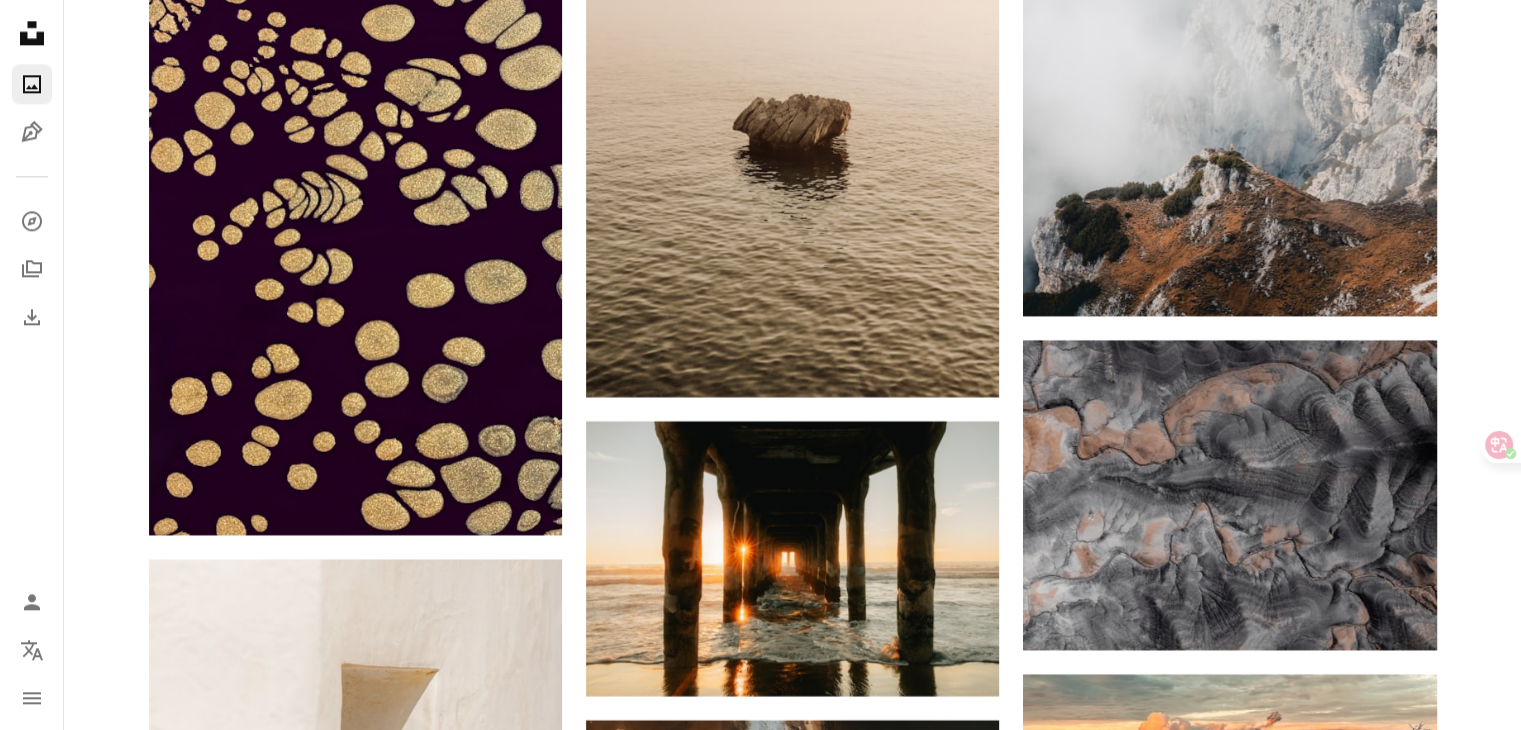 scroll, scrollTop: 10300, scrollLeft: 0, axis: vertical 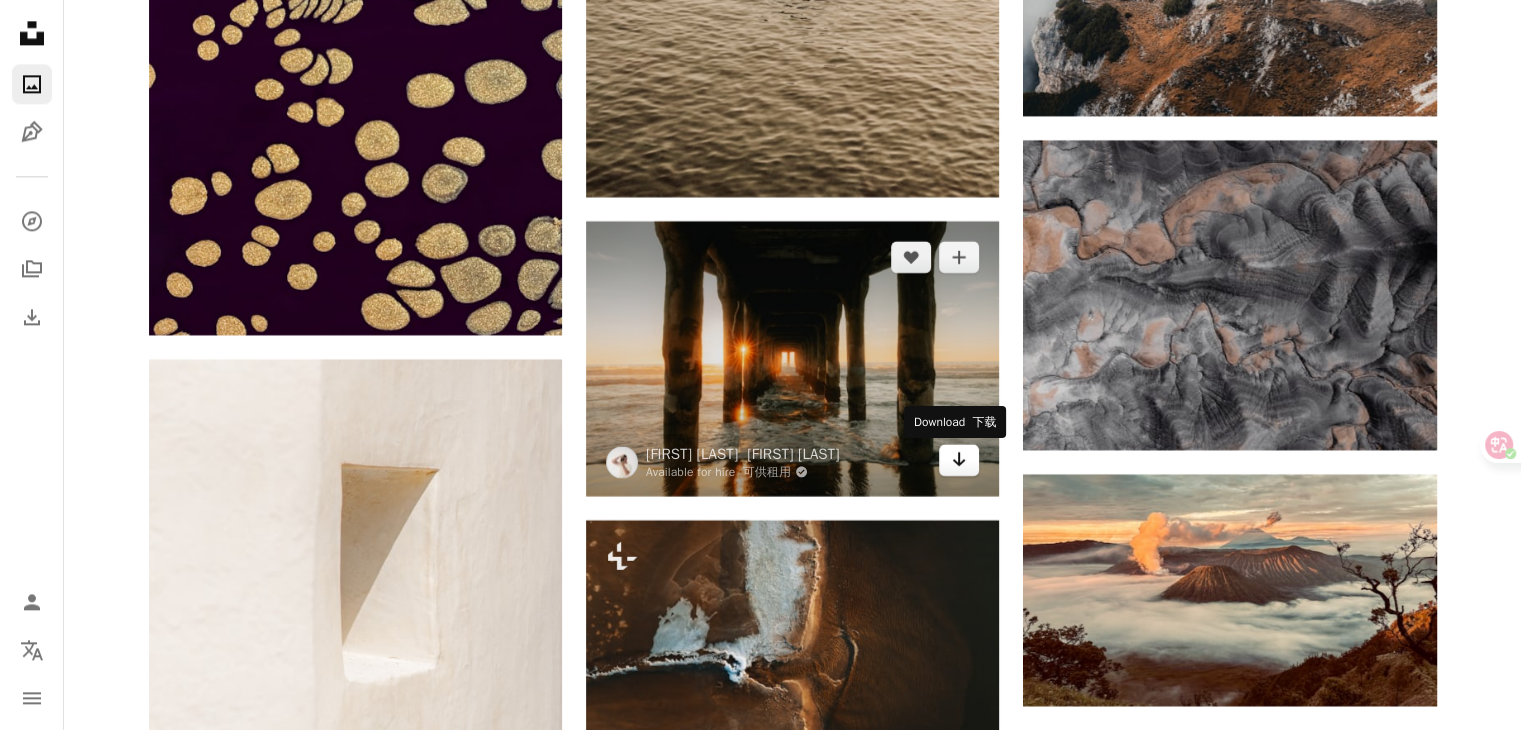 click on "Arrow pointing down" 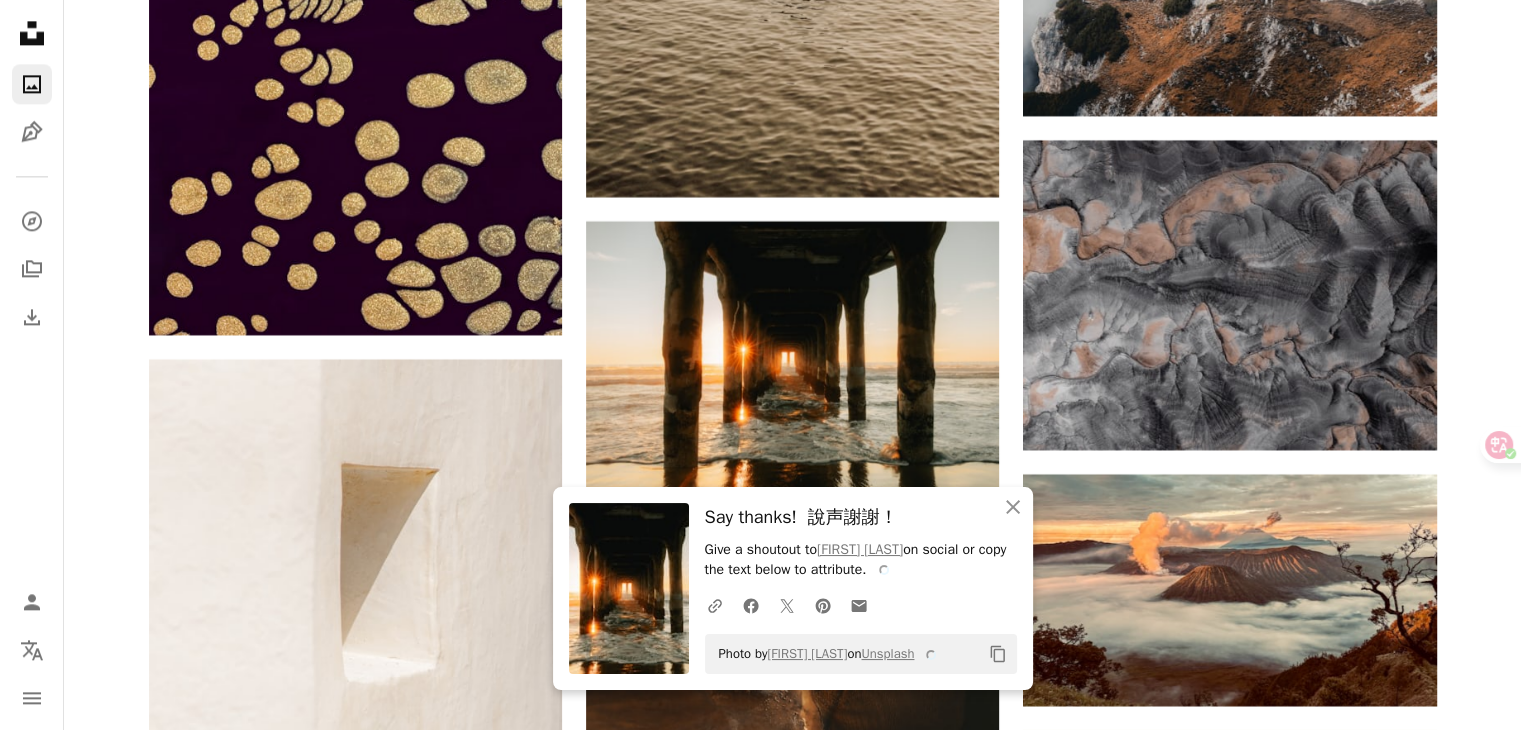 click on "–– ––– –––  –– ––– –  ––– –––  ––––  –   – –– –––  – – ––– –– –– –––– –– Unsplash for iOS:  your mobile creative companion. Get Unsplash for iOS Plus sign for Unsplash+ A heart A plus sign [FIRST] [LAST]    [FIRST] [LAST] For  Unsplash+    对于 Unsplash+ A lock Download    下载 A heart A plus sign Albert Salim    [FIRST] [LAST] Arrow pointing down A heart A plus sign Mike Hindle    [FIRST] [LAST] Available for hire    可供租用 A checkmark inside of a circle Arrow pointing down A heart A plus sign Aaron Burden    [FIRST] [LAST] Arrow pointing down Plus sign for Unsplash+ A heart A plus sign Hans Isaacson    [FIRST] [LAST] For  Unsplash+    对于 Unsplash+ A lock Download    下载 Plus sign for Unsplash+ A heart A plus sign Kamran Abdullayev    [FIRST] [LAST] For  Unsplash+    对于 Unsplash+ A lock Download    下载 A heart A plus sign" at bounding box center [792, -2301] 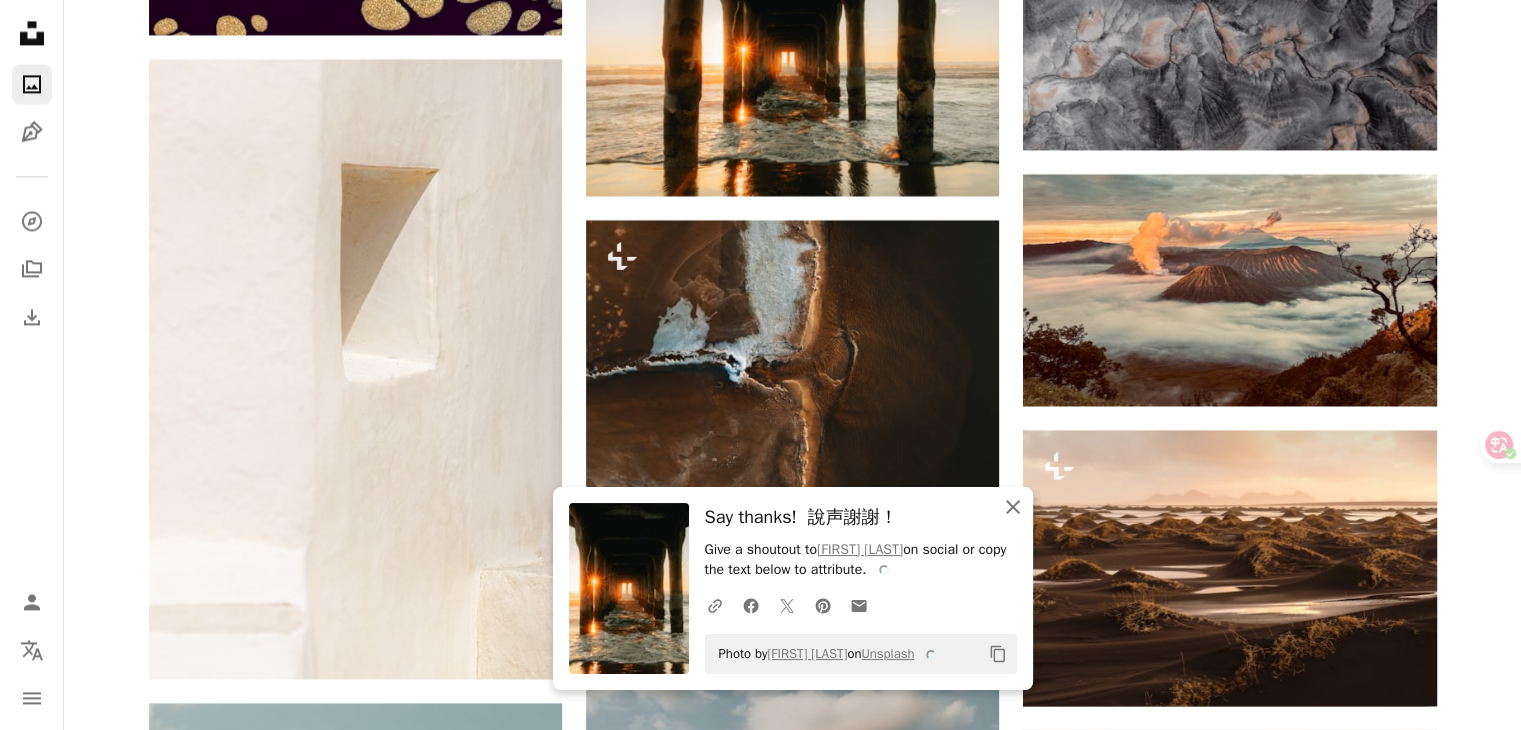 click on "An X shape Close Say thanks!    說聲謝謝！ Give a shoutout to  [FIRST] [LAST]  on social or copy the text below to attribute.    A URL sharing icon (chains) Facebook icon X (formerly Twitter) icon Pinterest icon An envelope Photo by  [FIRST] [LAST]  on  Unsplash
Copy content" at bounding box center (793, 588) 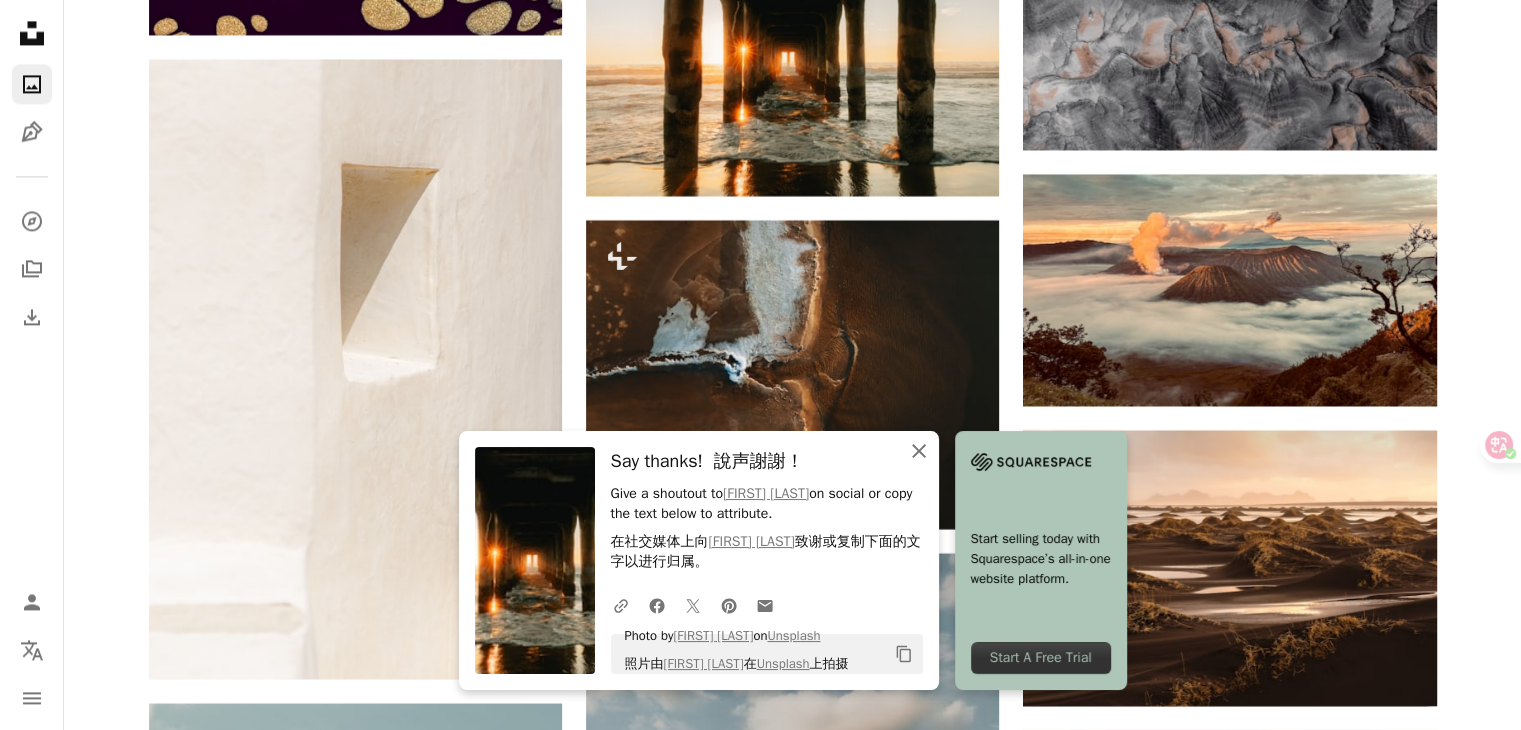 click on "An X shape" 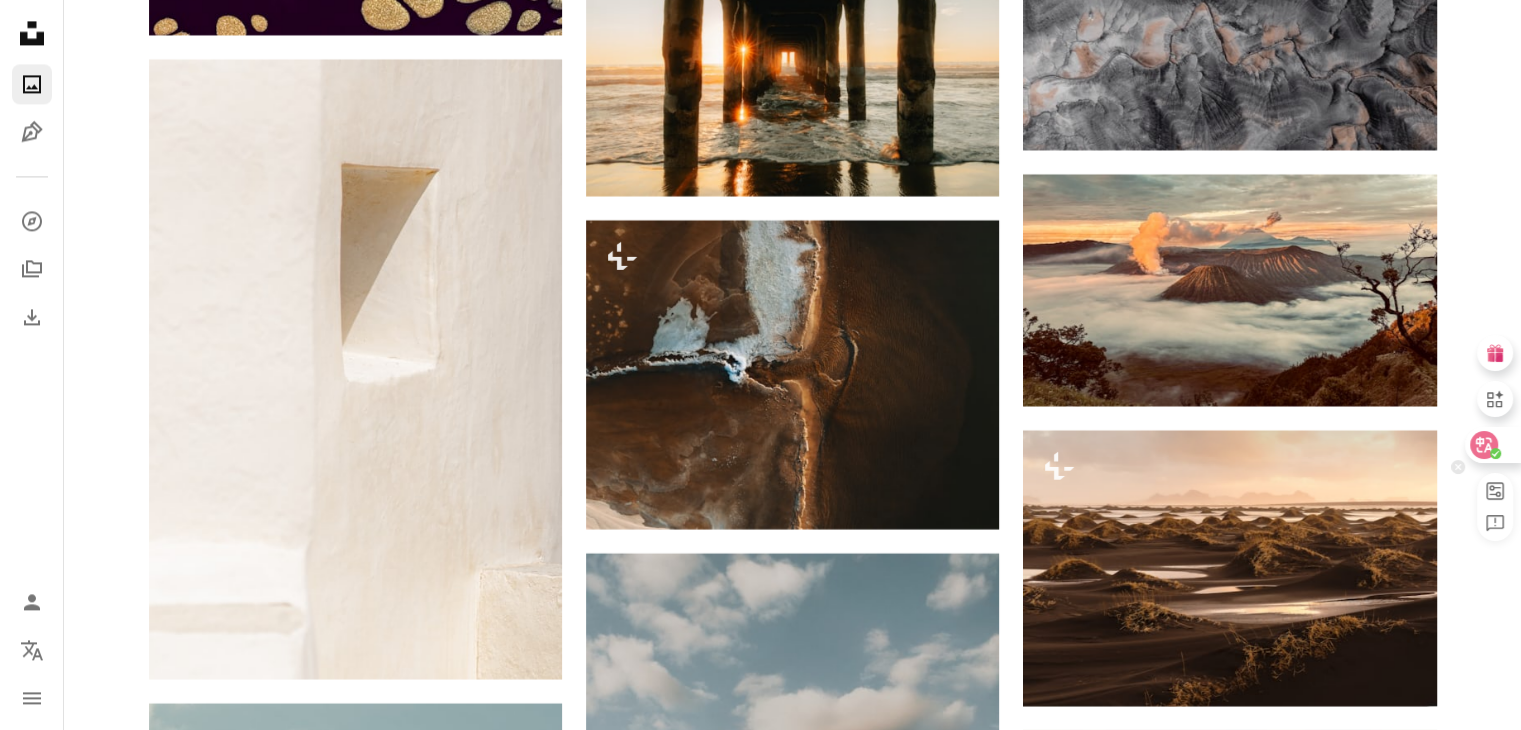 click 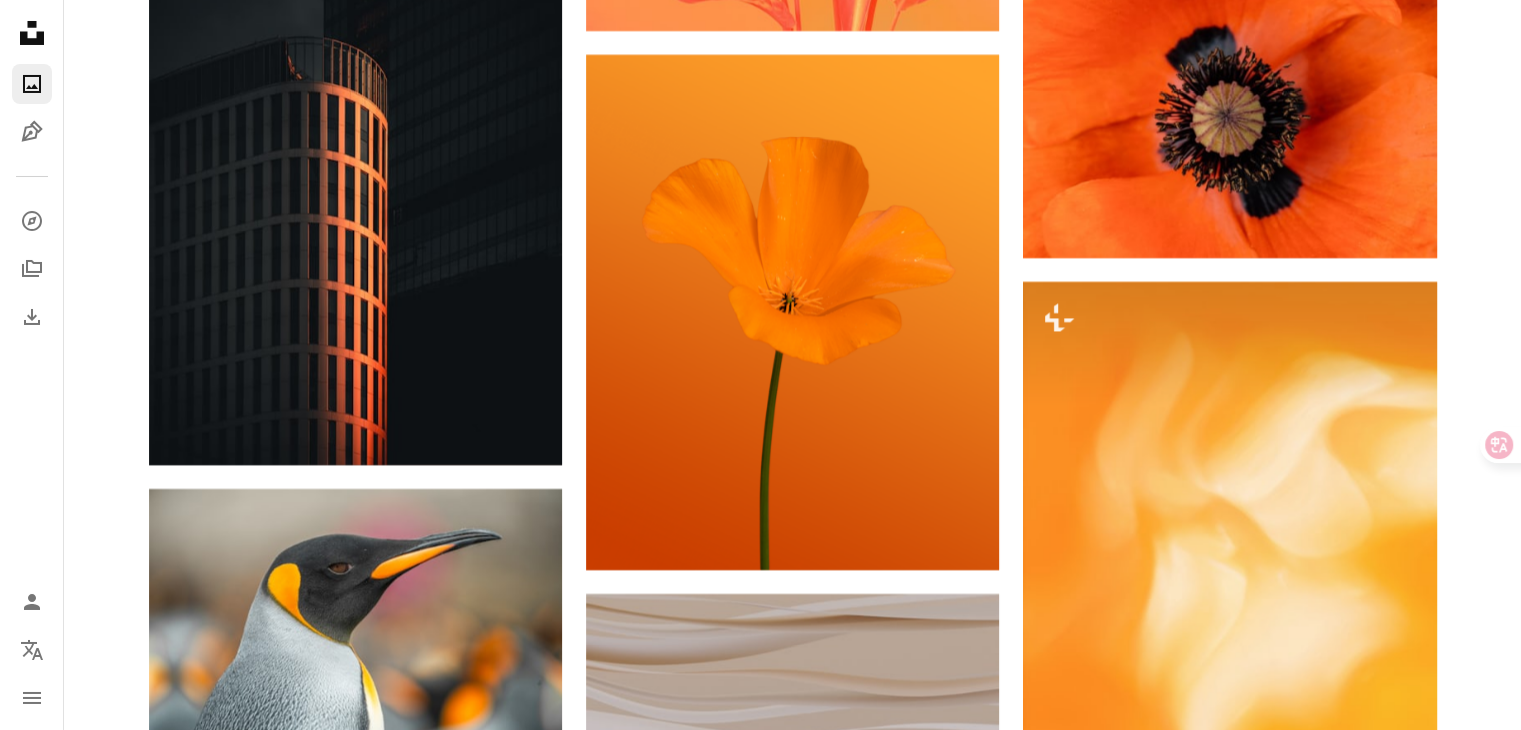 scroll, scrollTop: 15400, scrollLeft: 0, axis: vertical 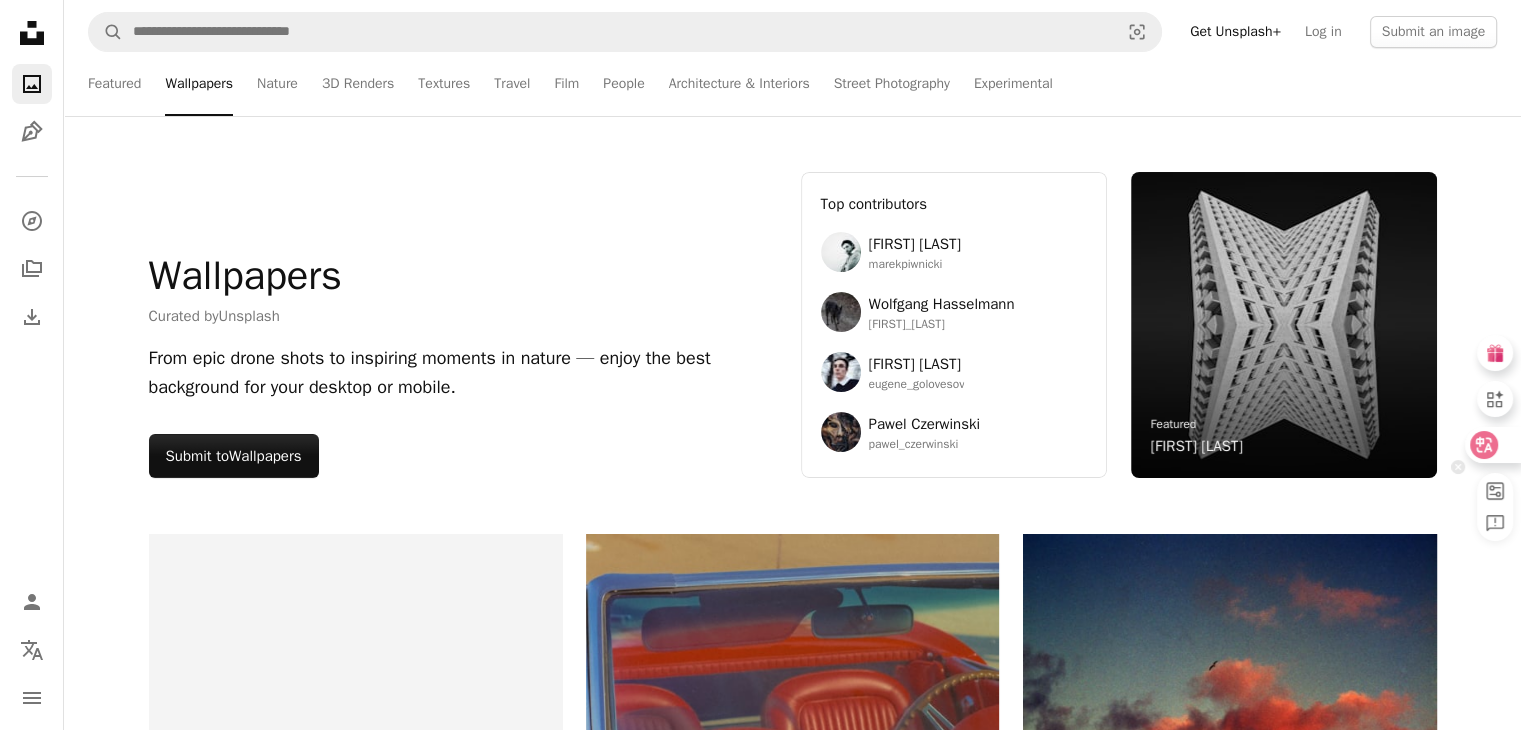 click 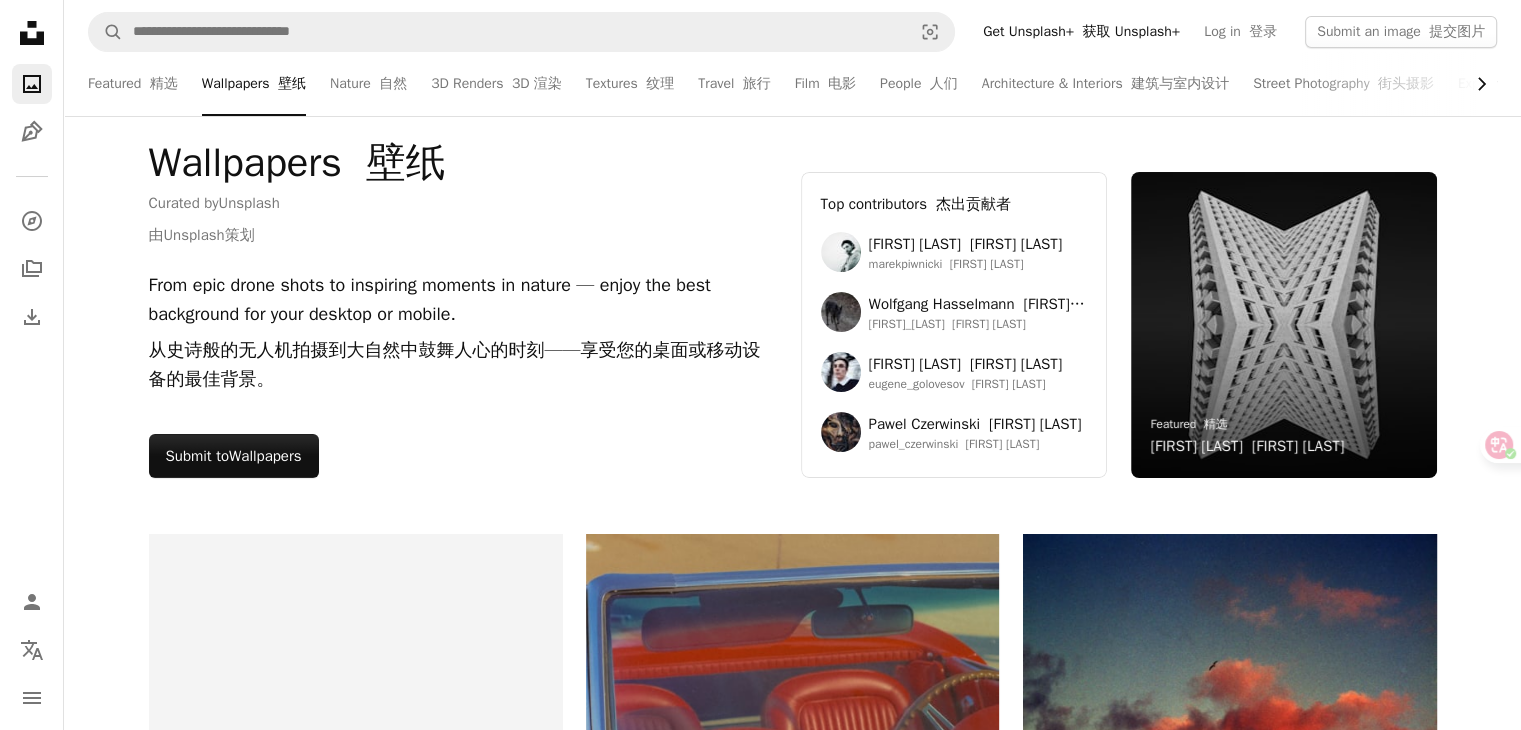 click on "Chevron right" 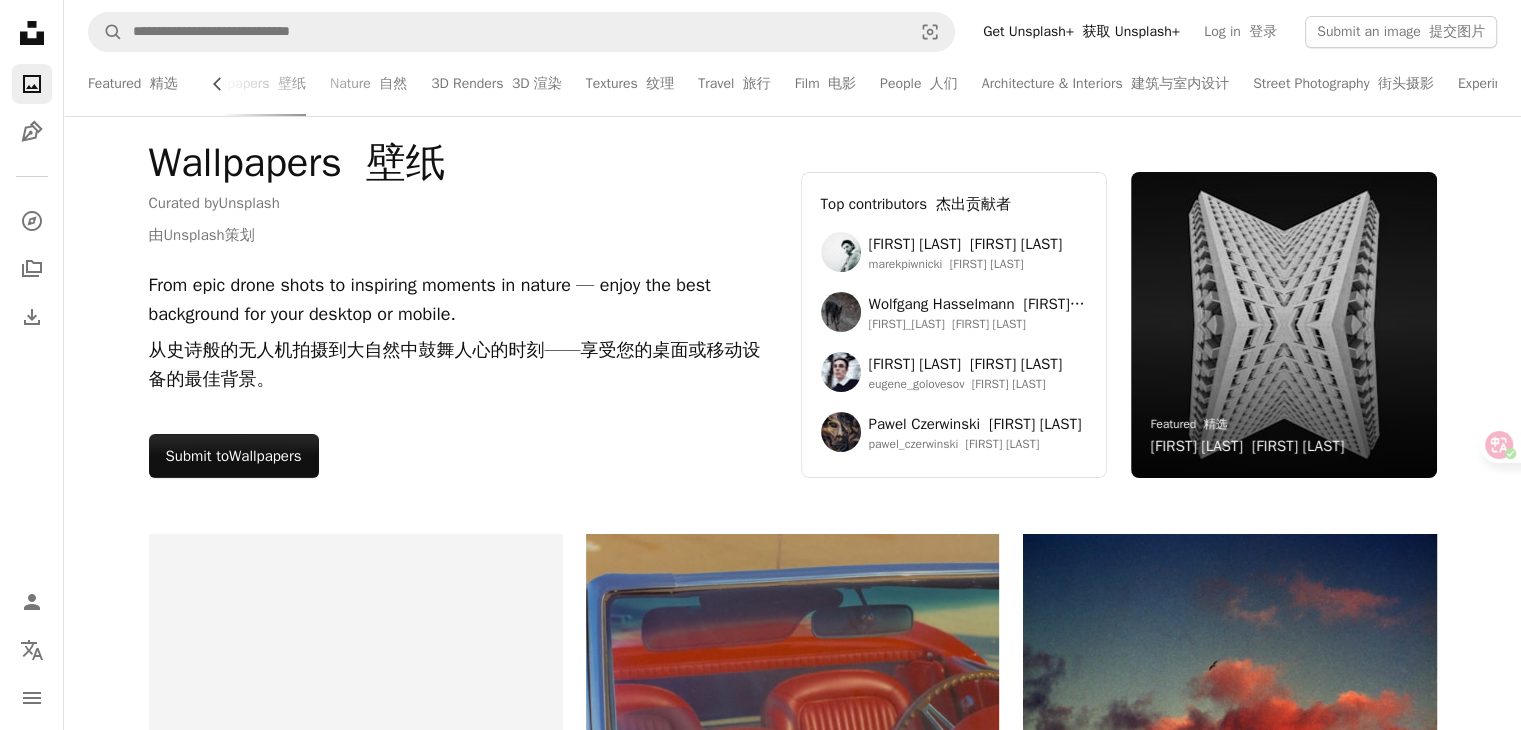 scroll, scrollTop: 0, scrollLeft: 149, axis: horizontal 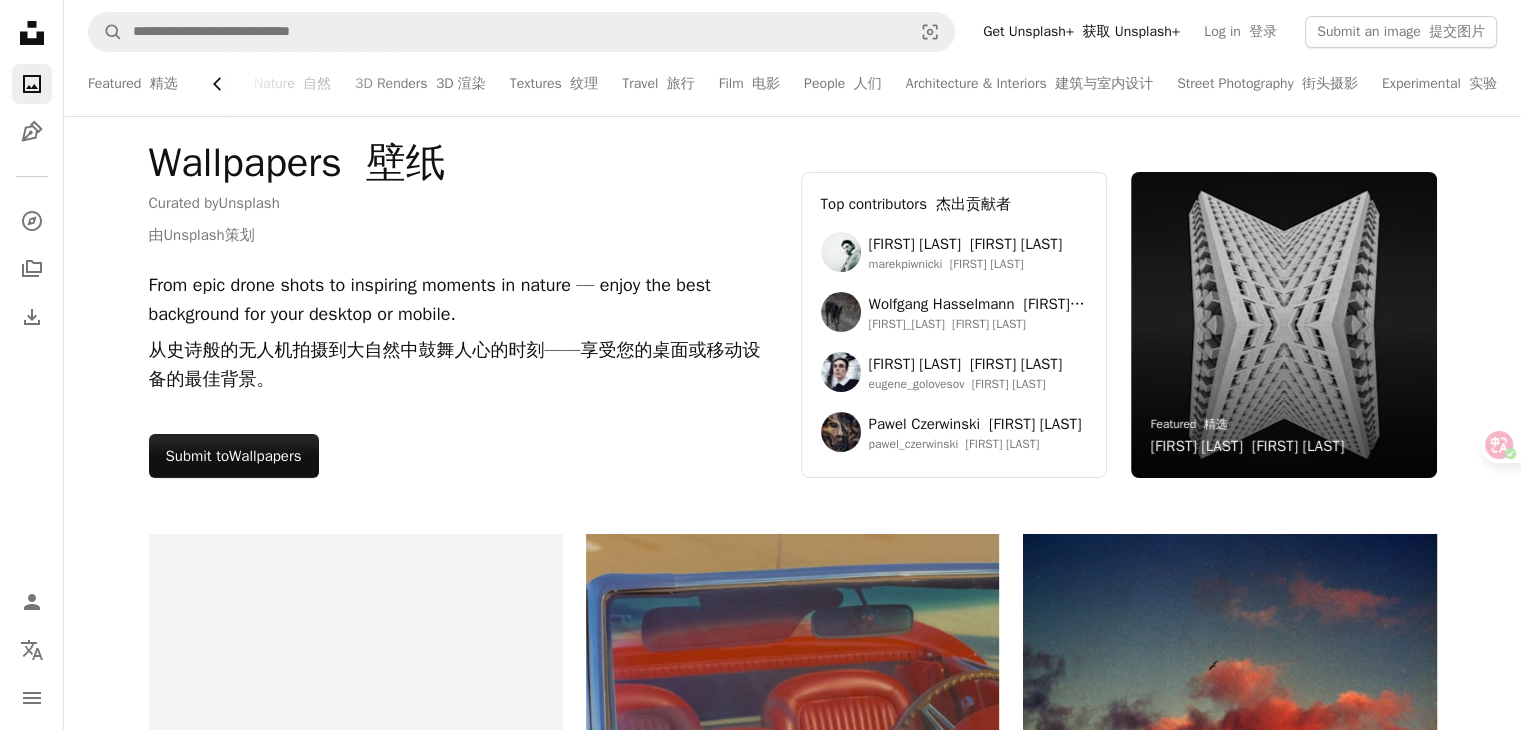 click on "Chevron left" 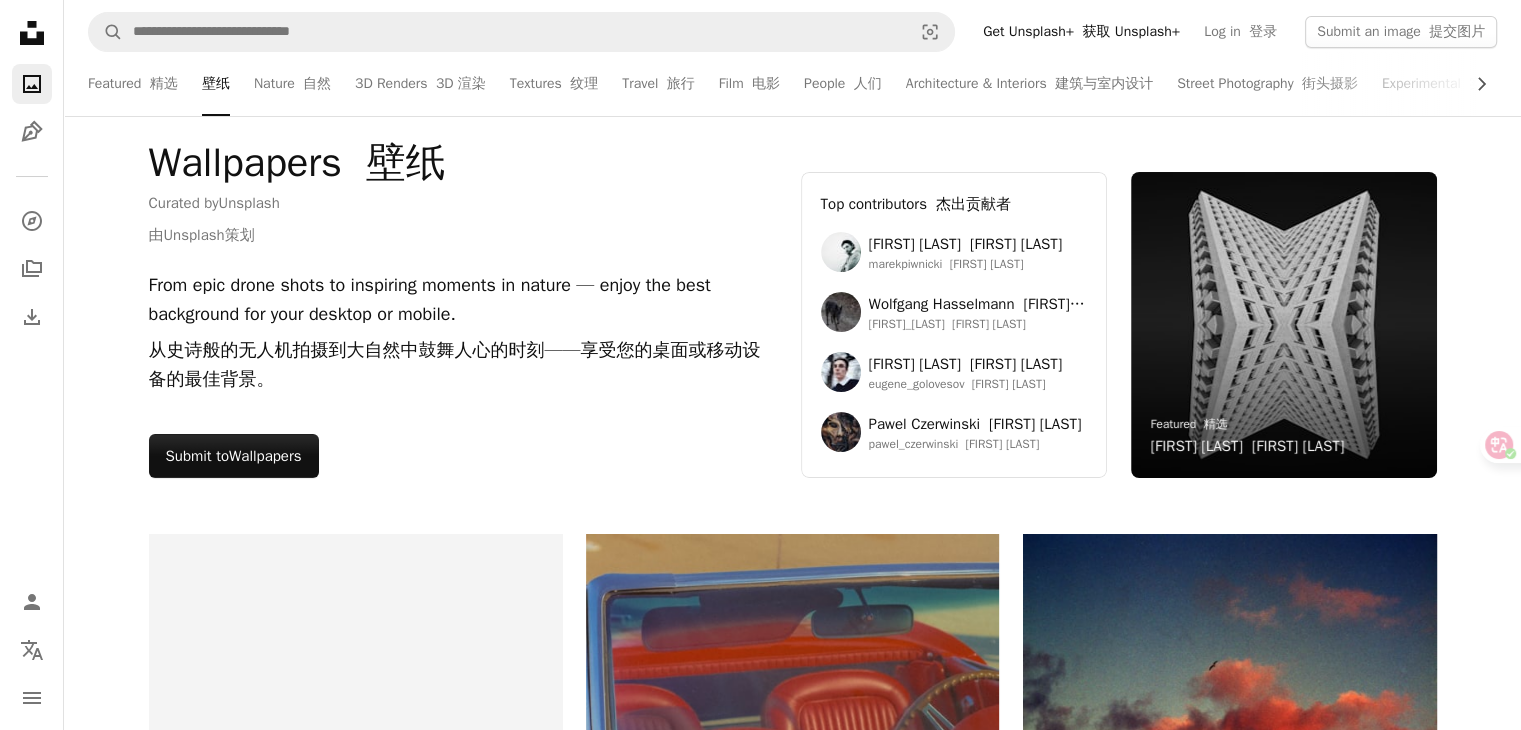 scroll, scrollTop: 0, scrollLeft: 0, axis: both 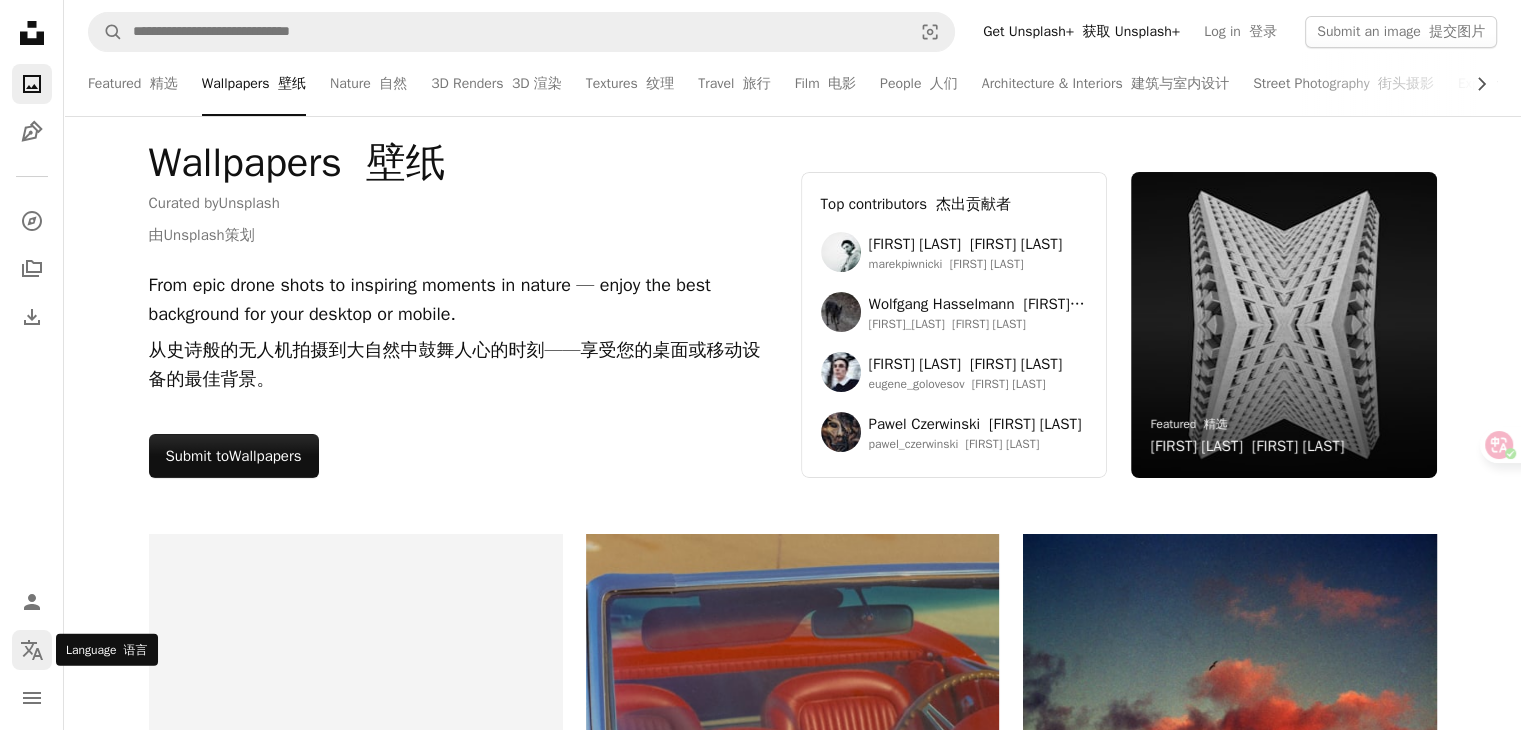 click 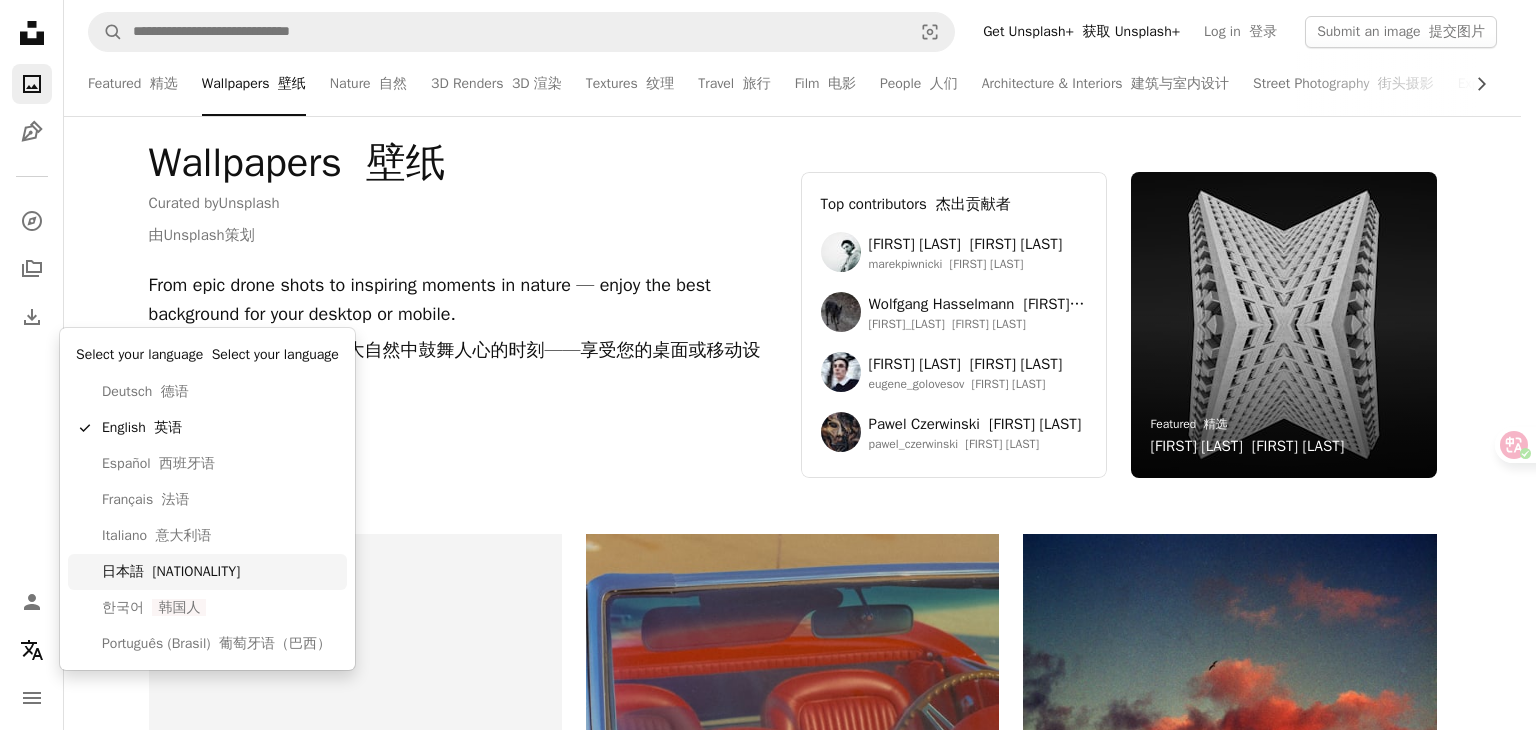 click on "日本語    日本人" at bounding box center [220, 572] 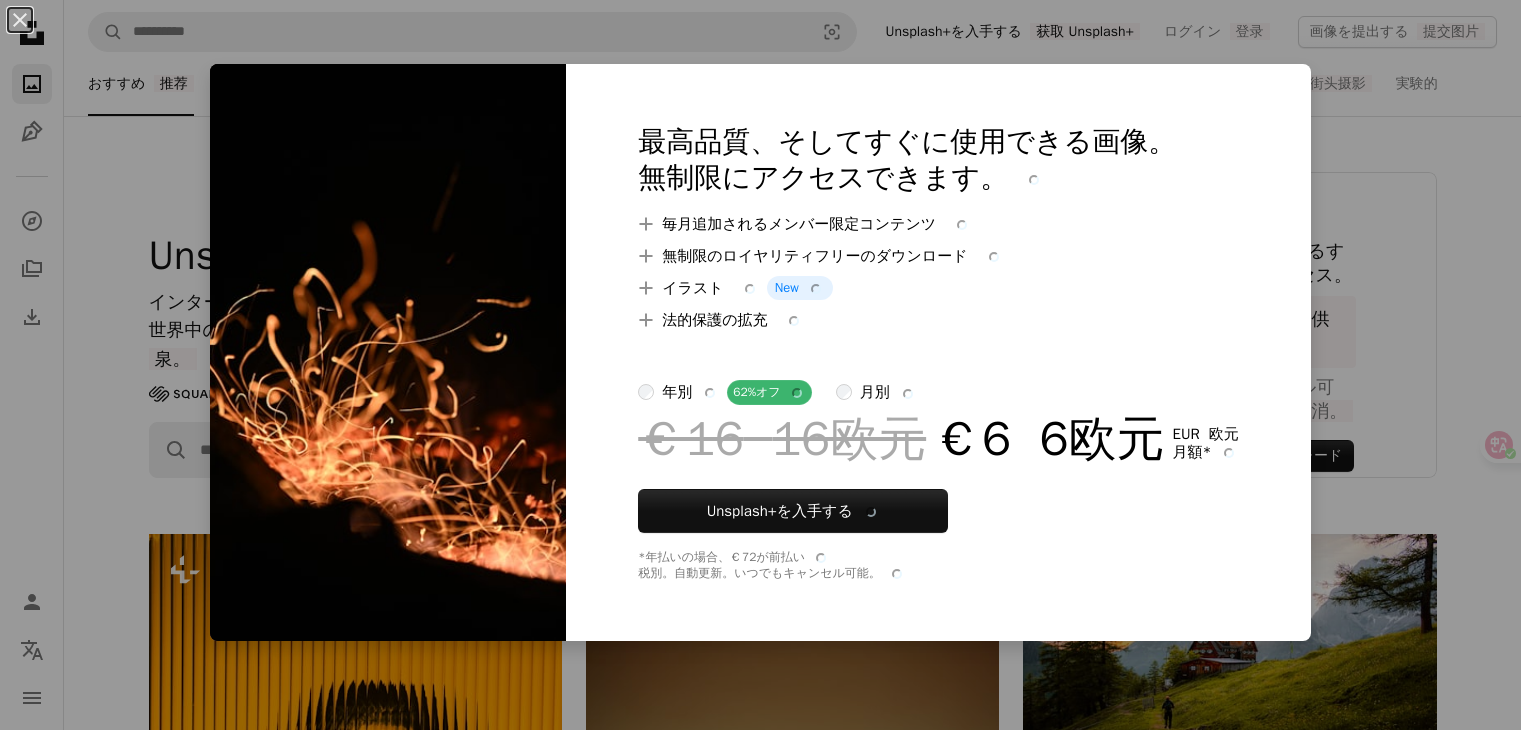 scroll, scrollTop: 2600, scrollLeft: 0, axis: vertical 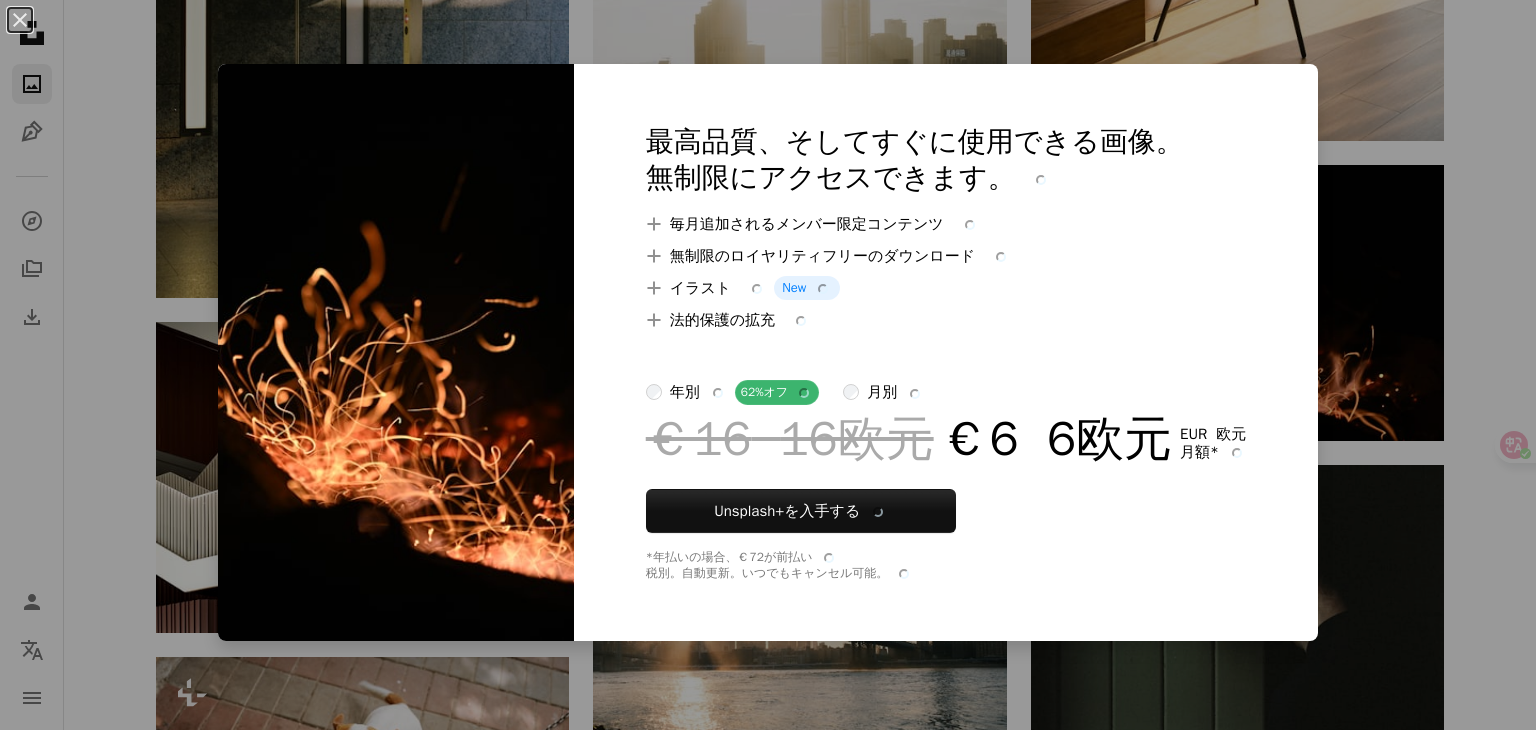 click on "An X shape 最高品質、そしてすぐに使用できる画像。 無制限にアクセスできます。  A plus sign 毎月追加されるメンバー限定コンテンツ  A plus sign 無制限のロイヤリティフリーのダウンロード  A plus sign イラスト   New  A plus sign 法的保護の拡充   年別  62% オフ   月別  €16    16欧元   €6     6欧元 EUR    欧元 月額 *   Unsplash+ を入手する   *年払いの場合、 €72 が前払い   税別。自動更新。いつでもキャンセル可能。" at bounding box center [768, 365] 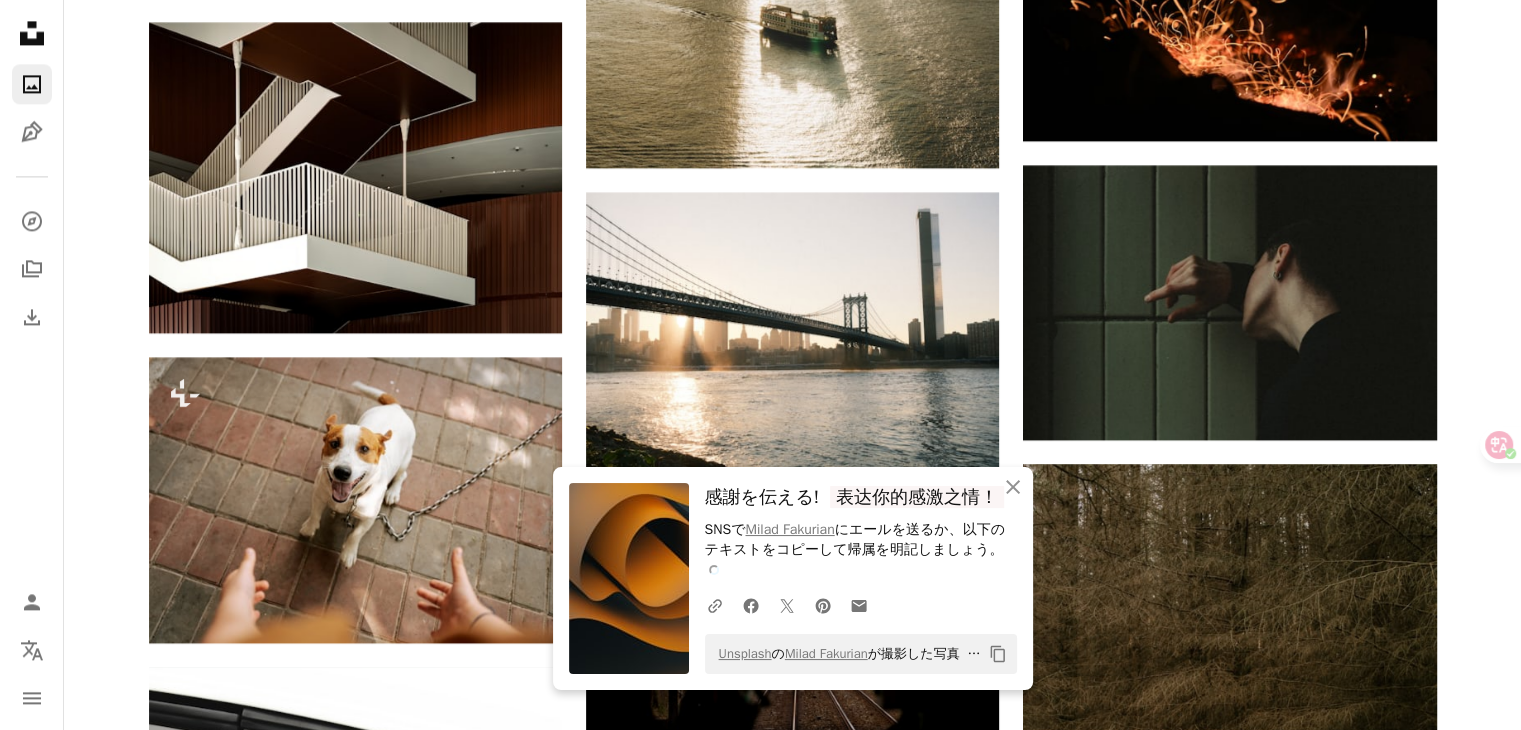 scroll, scrollTop: 3100, scrollLeft: 0, axis: vertical 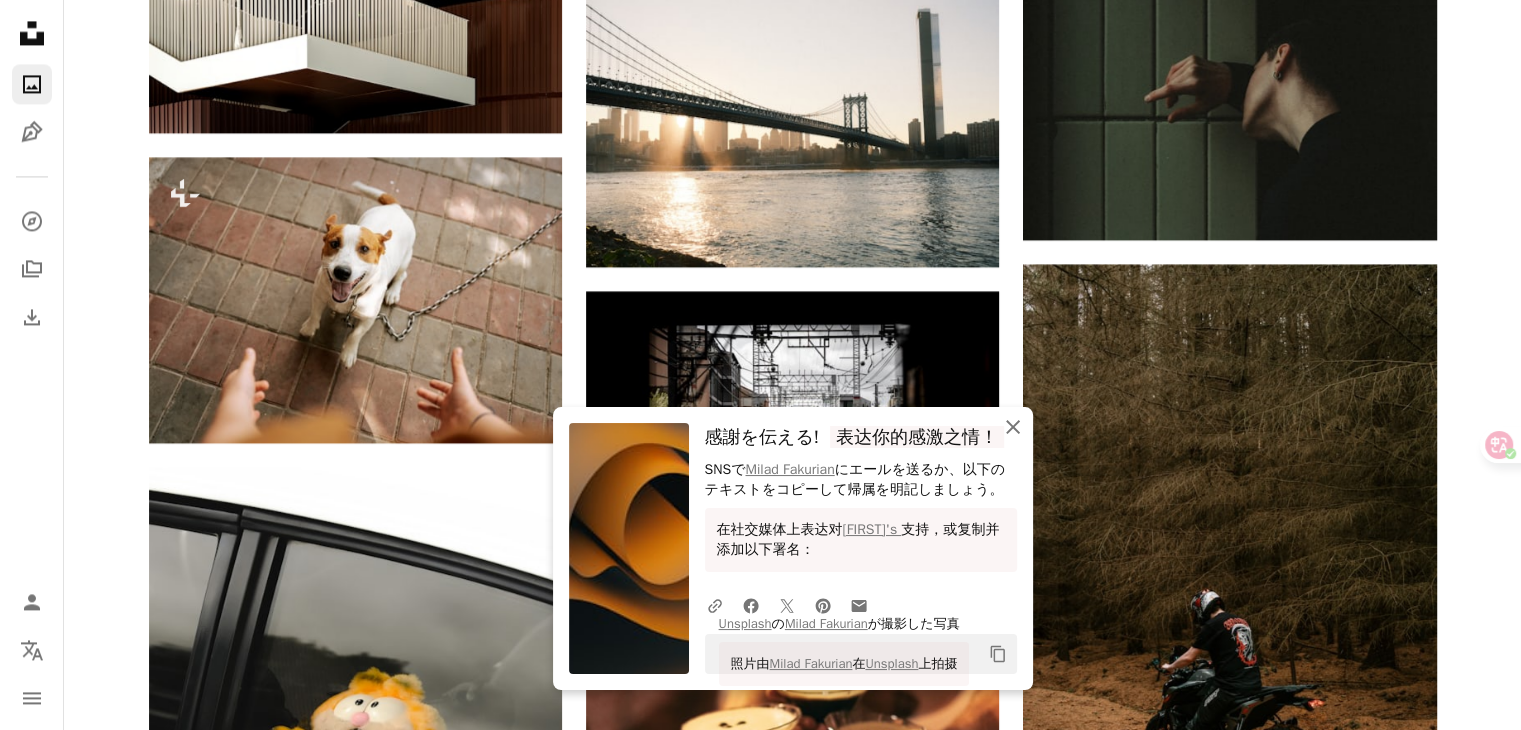 click on "An X shape" 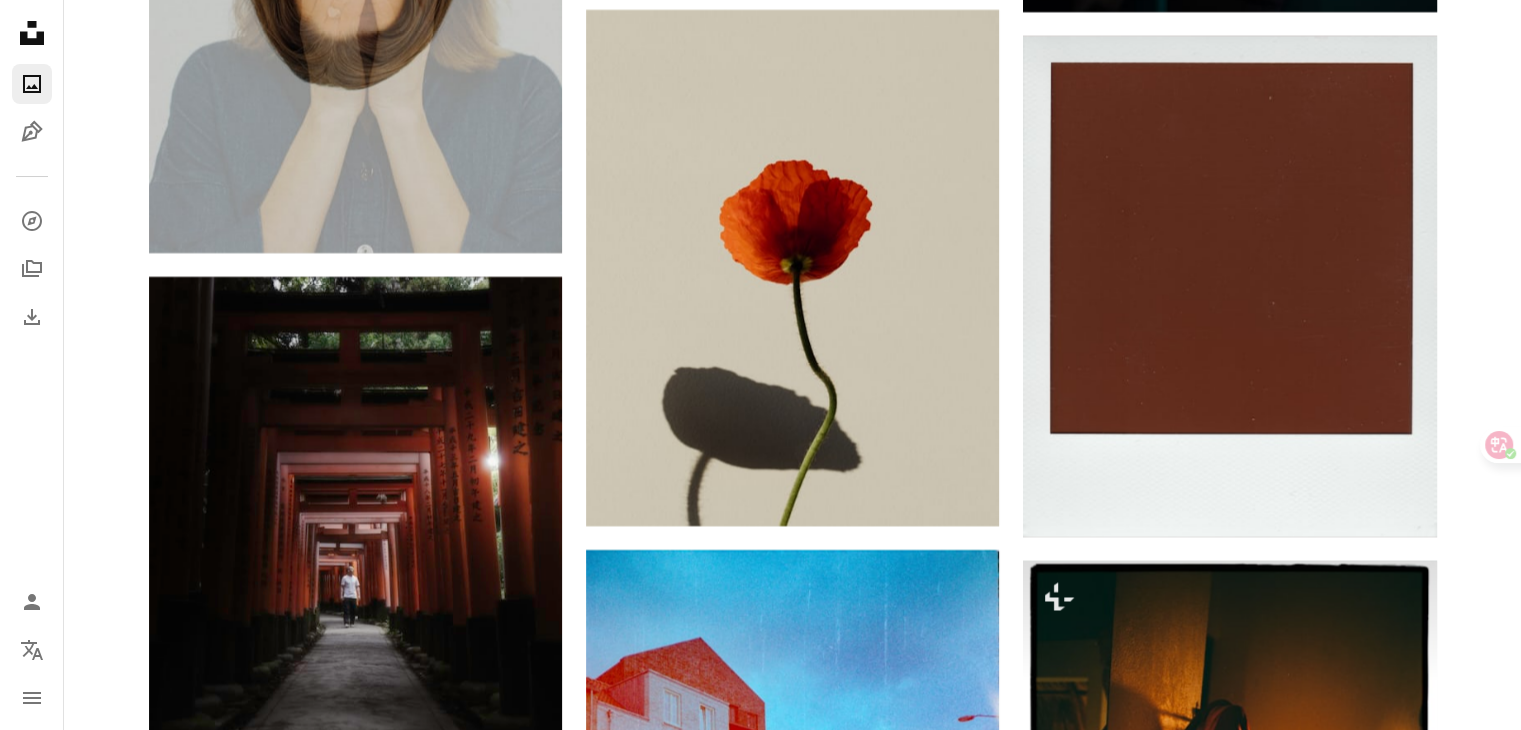 scroll, scrollTop: 7200, scrollLeft: 0, axis: vertical 